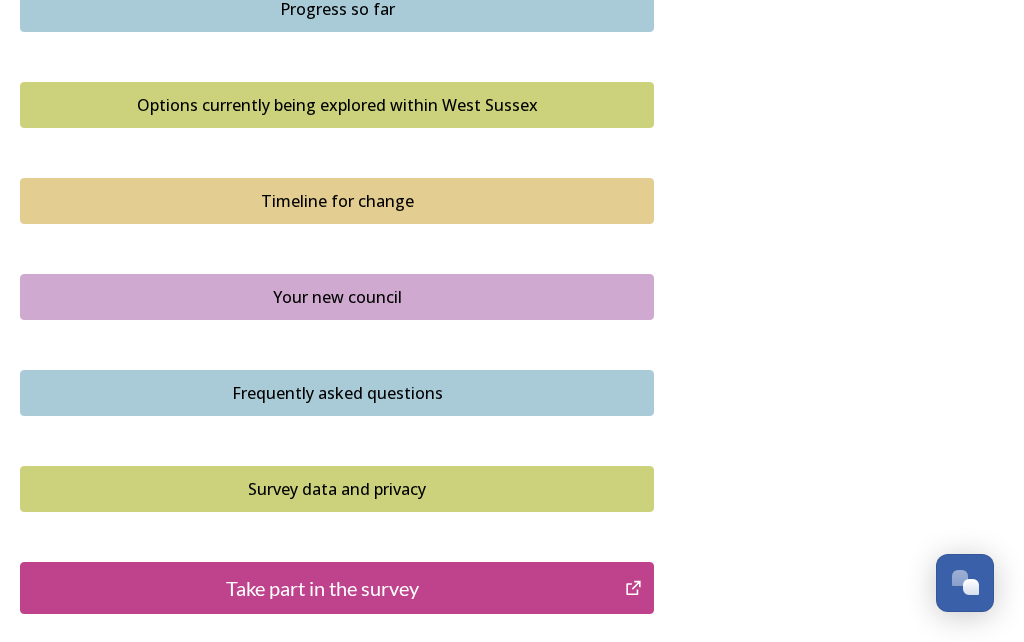 scroll, scrollTop: 1415, scrollLeft: 0, axis: vertical 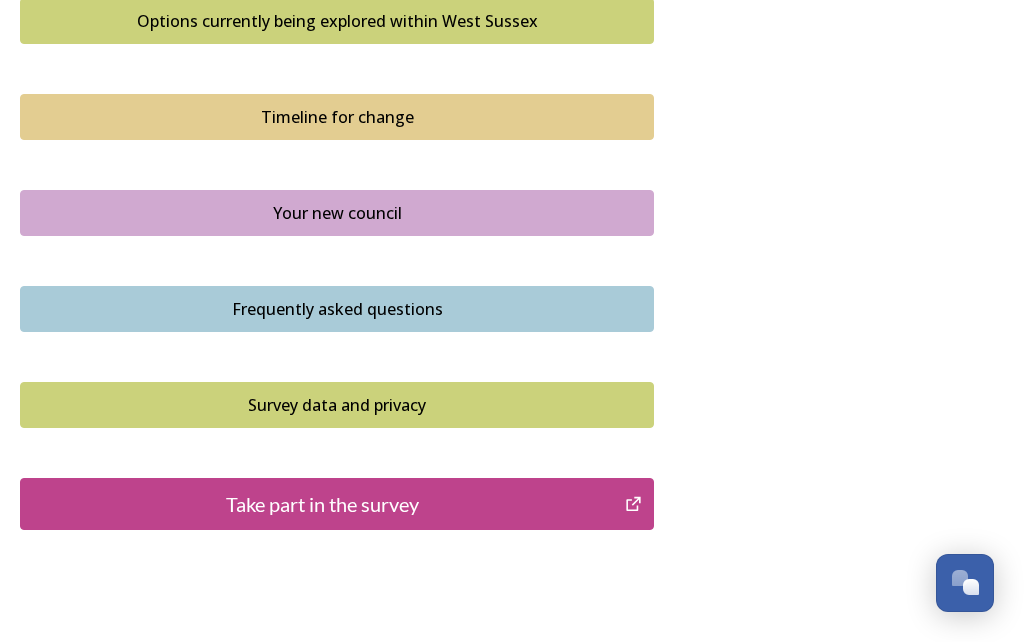 click on "Take part in the survey" at bounding box center [322, 504] 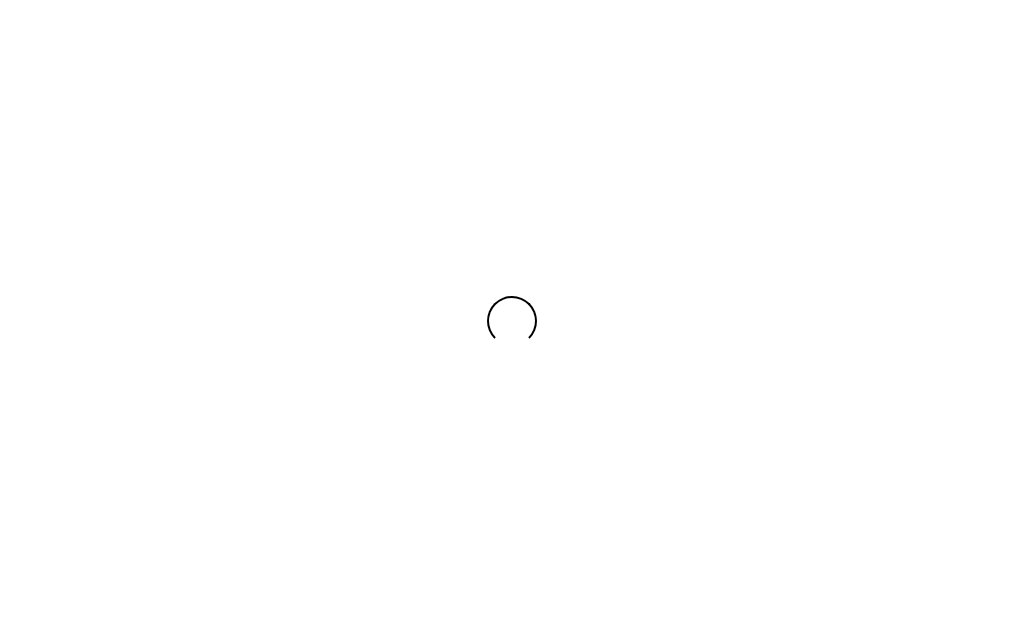 scroll, scrollTop: 0, scrollLeft: 0, axis: both 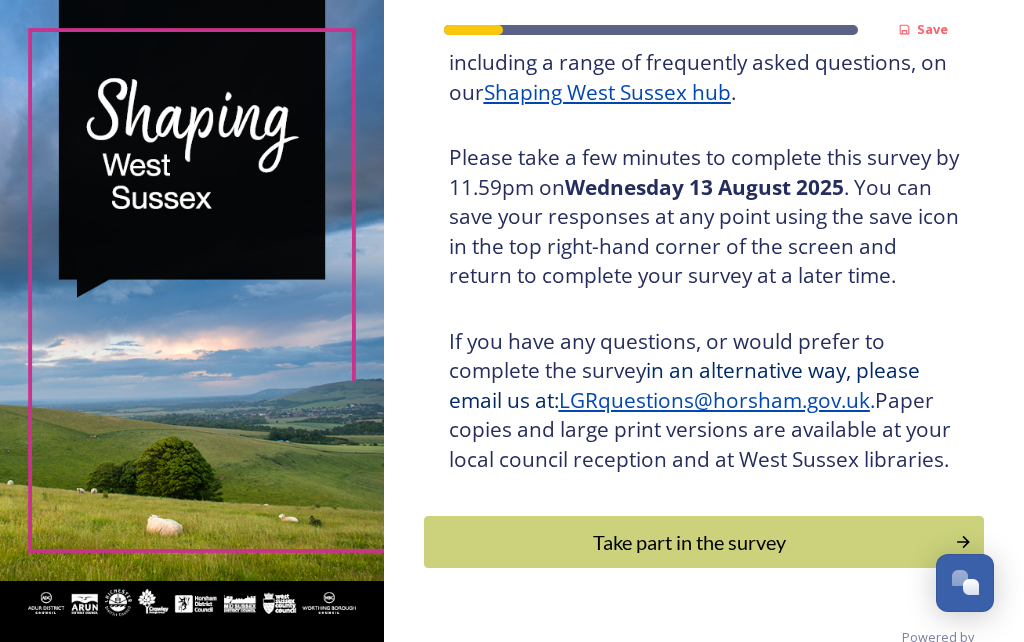 click on "Take part in the survey" at bounding box center [689, 542] 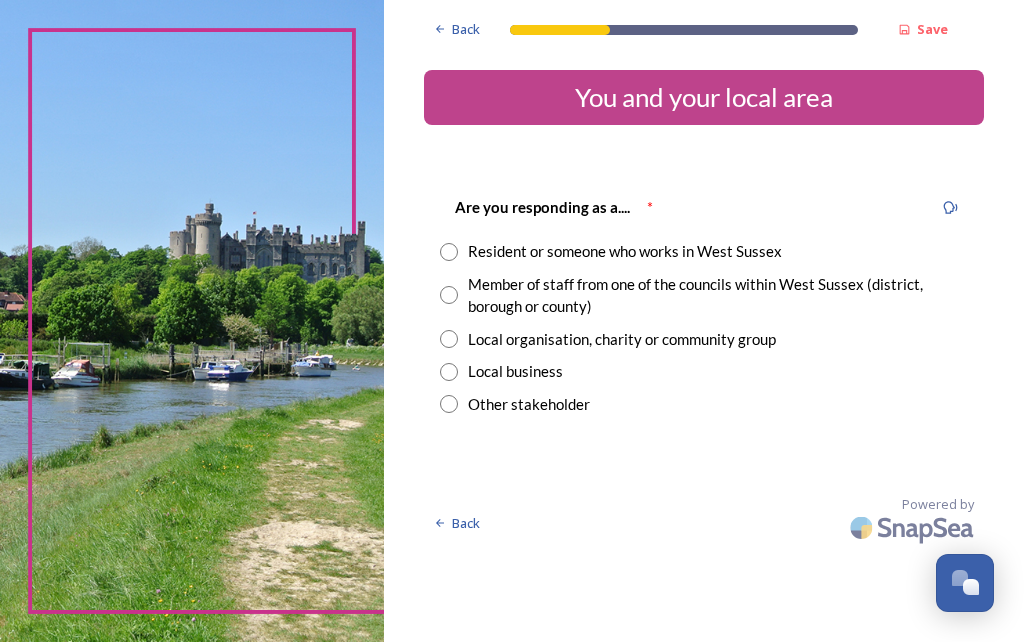 click on "Resident or someone who works in West Sussex" at bounding box center (625, 251) 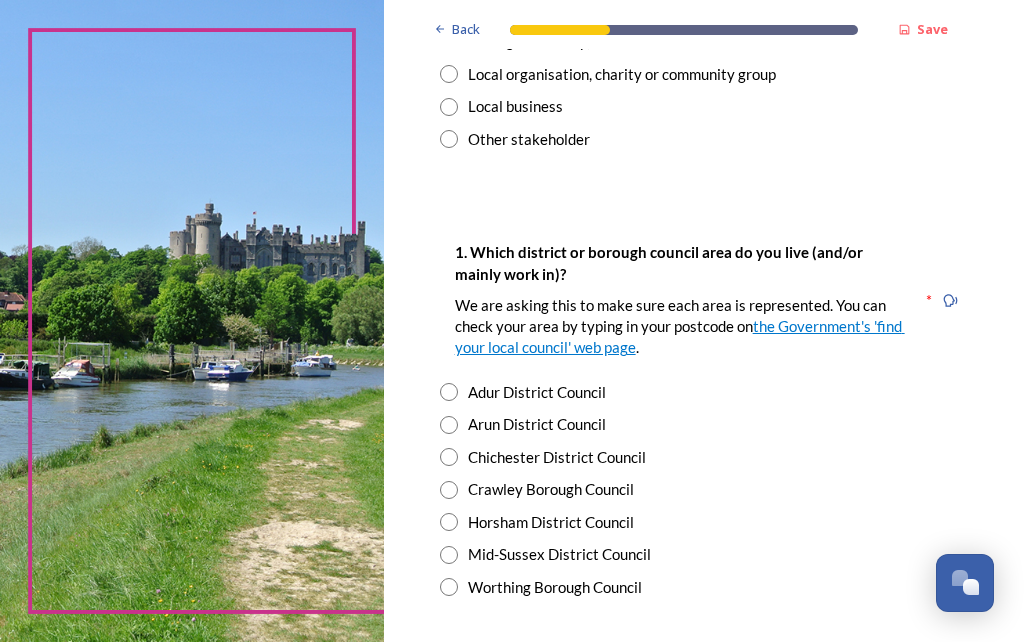 scroll, scrollTop: 266, scrollLeft: 0, axis: vertical 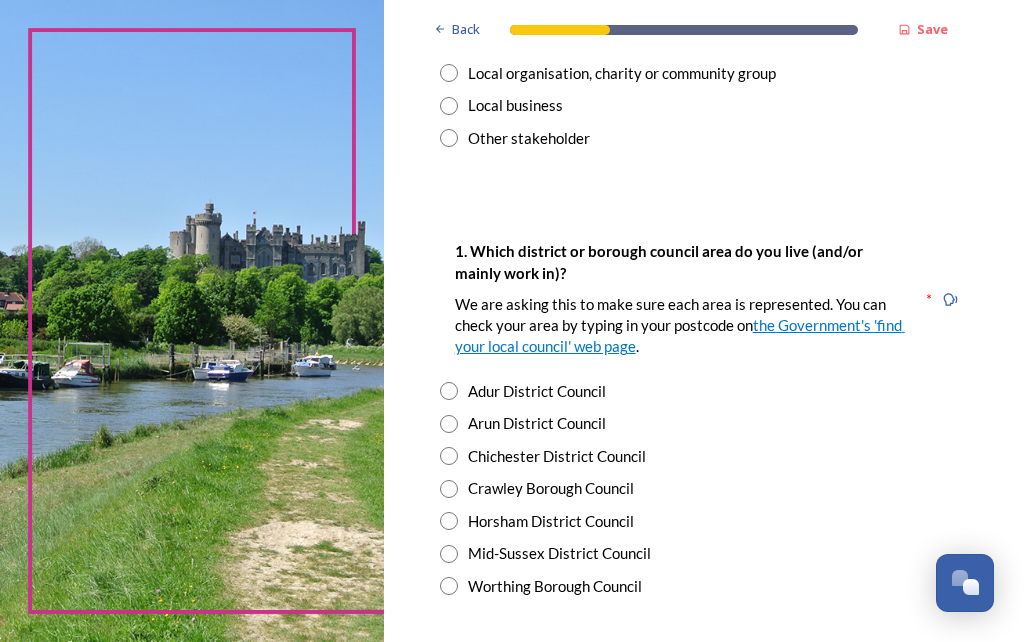 click on "Mid-Sussex District Council" at bounding box center (559, 553) 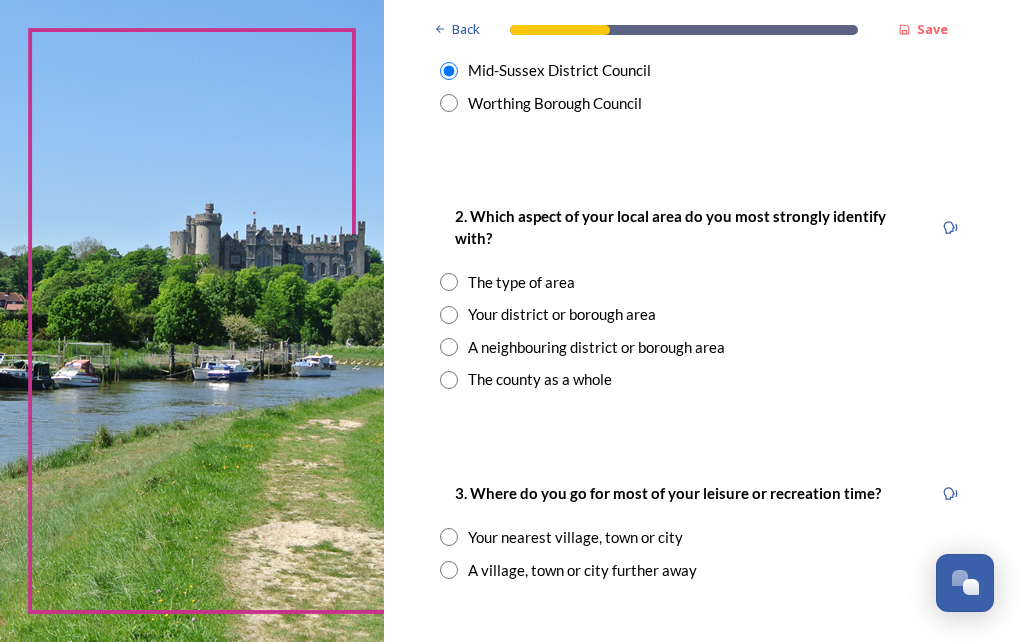 scroll, scrollTop: 749, scrollLeft: 0, axis: vertical 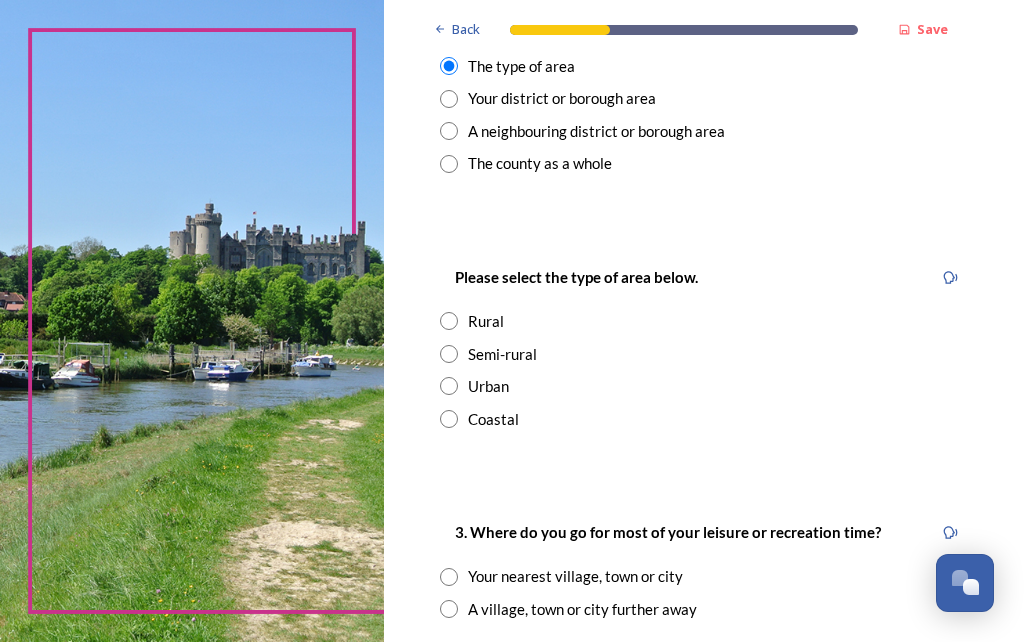 click on "Semi-rural" at bounding box center [502, 354] 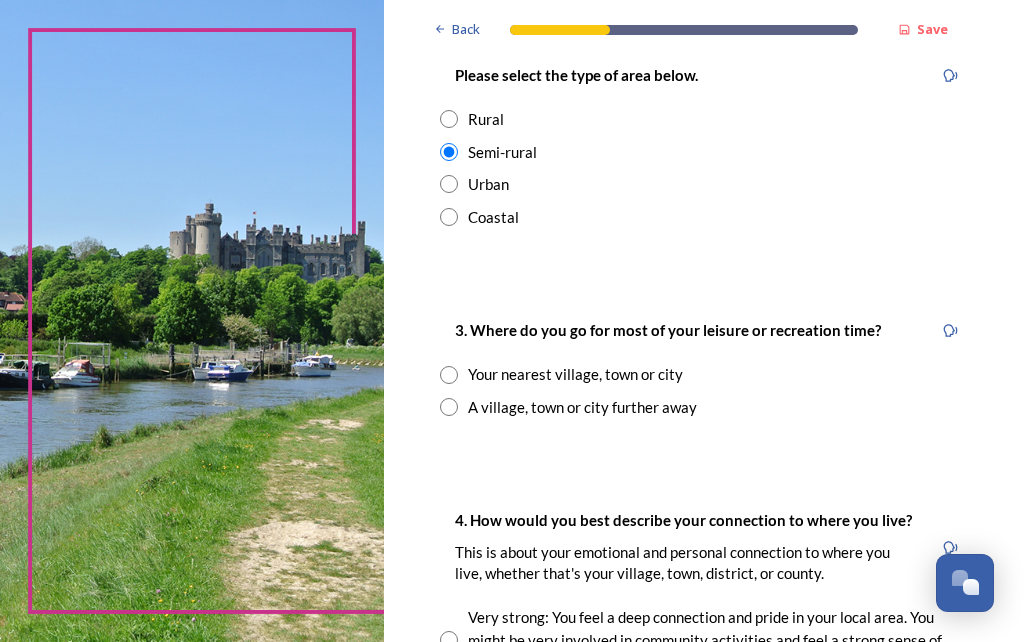 scroll, scrollTop: 1169, scrollLeft: 0, axis: vertical 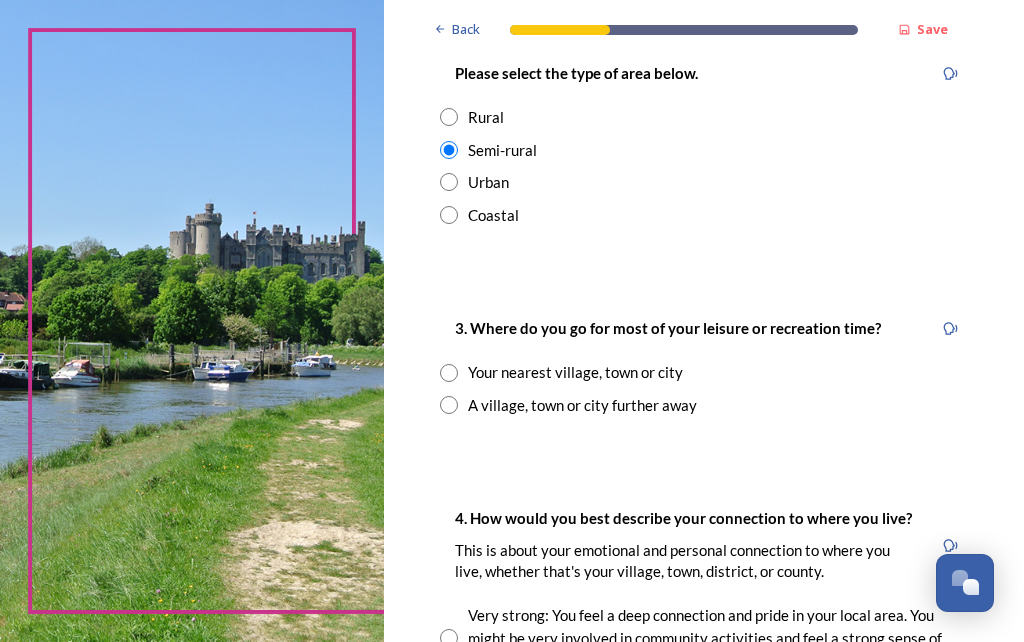 click on "Your nearest village, town or city" at bounding box center [575, 372] 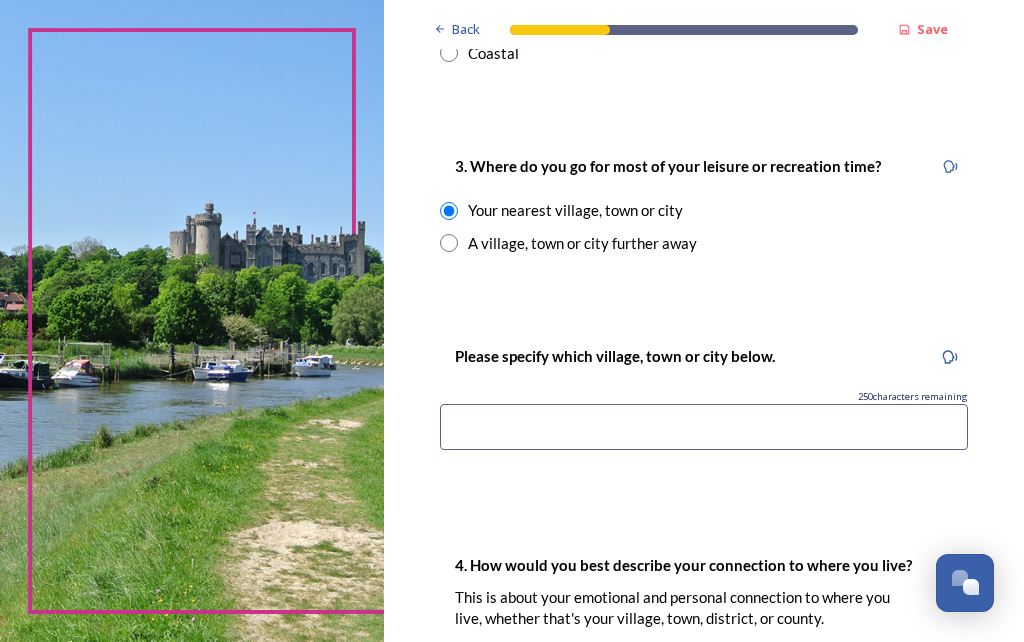 scroll, scrollTop: 1333, scrollLeft: 0, axis: vertical 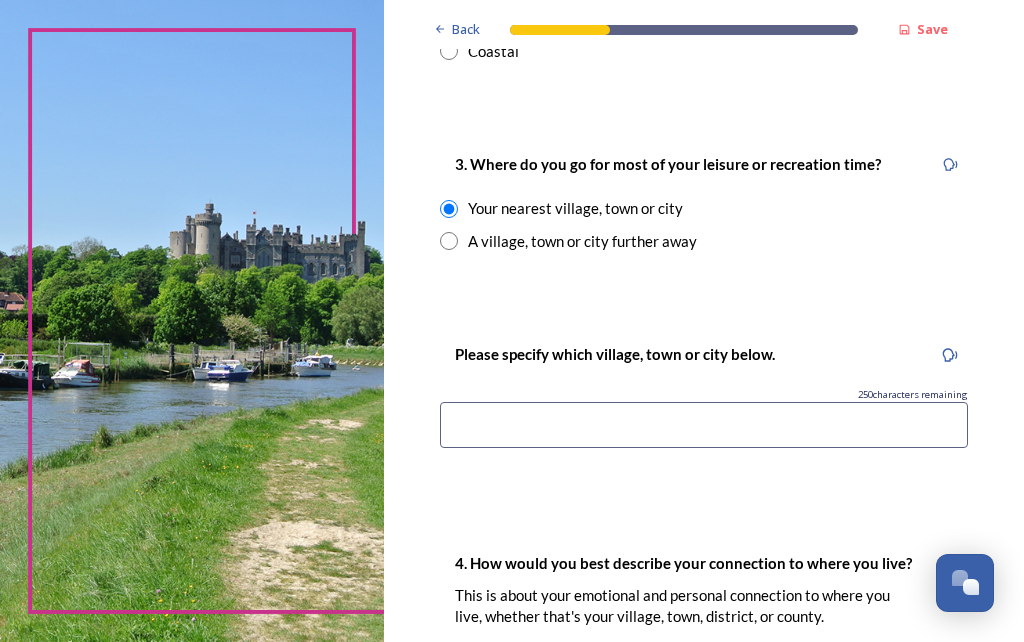 click at bounding box center (704, 425) 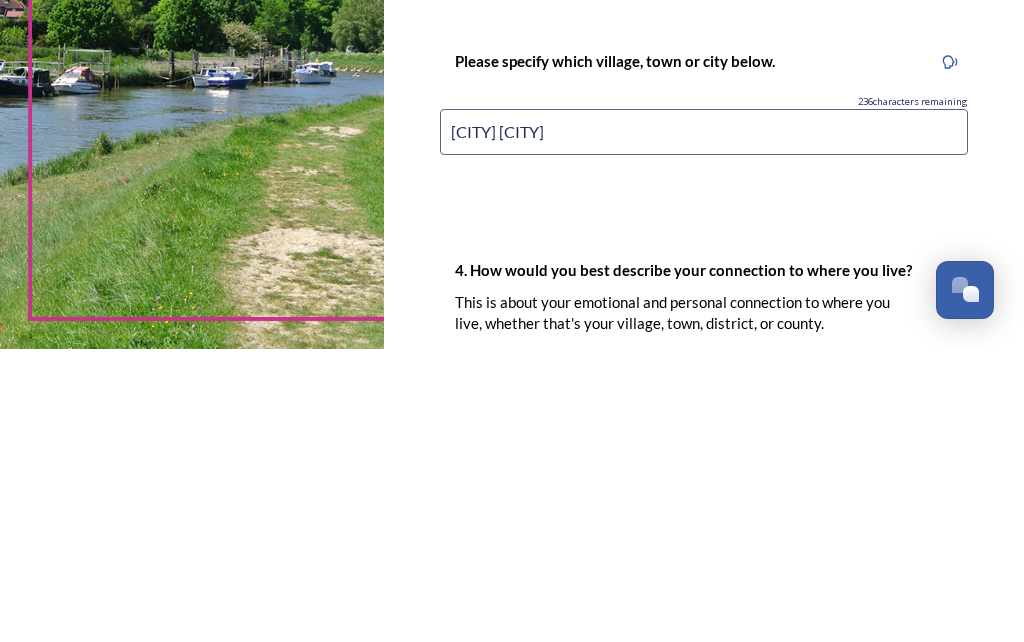 scroll, scrollTop: 87, scrollLeft: 0, axis: vertical 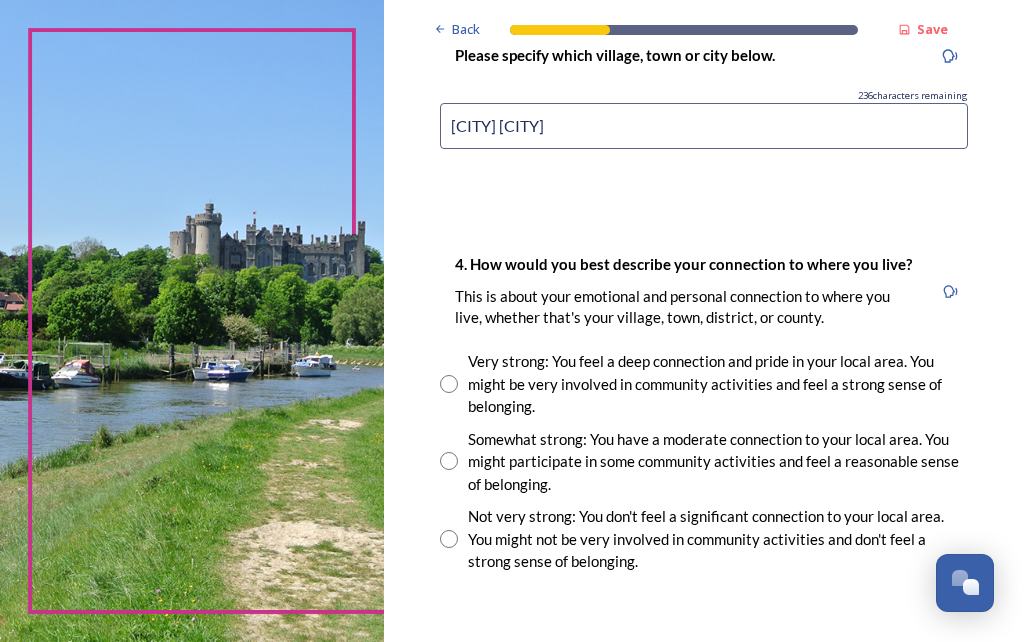 type on "[CITY] [CITY]" 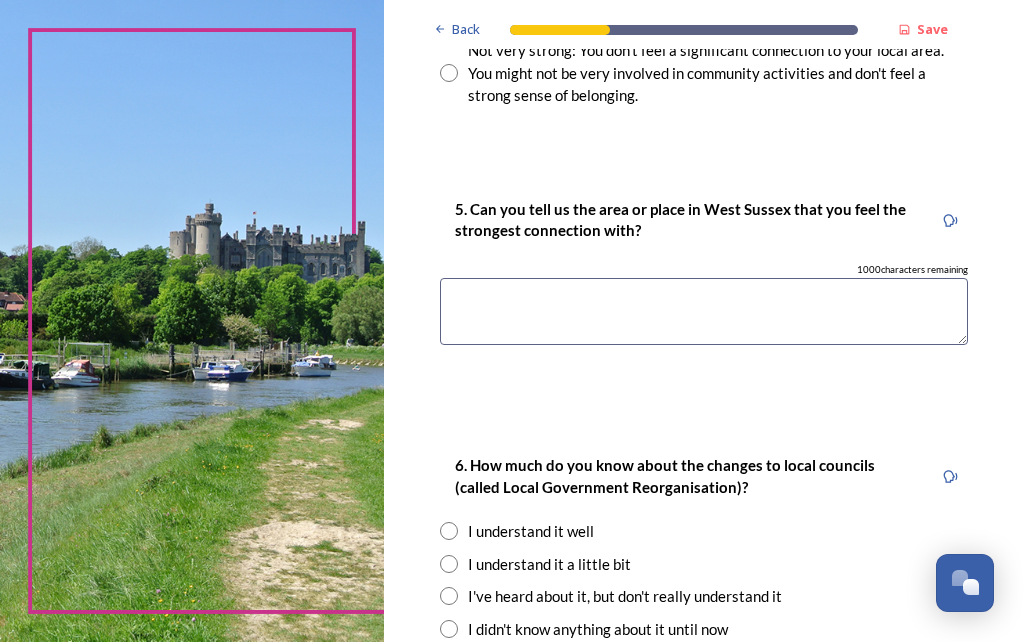 scroll, scrollTop: 2098, scrollLeft: 0, axis: vertical 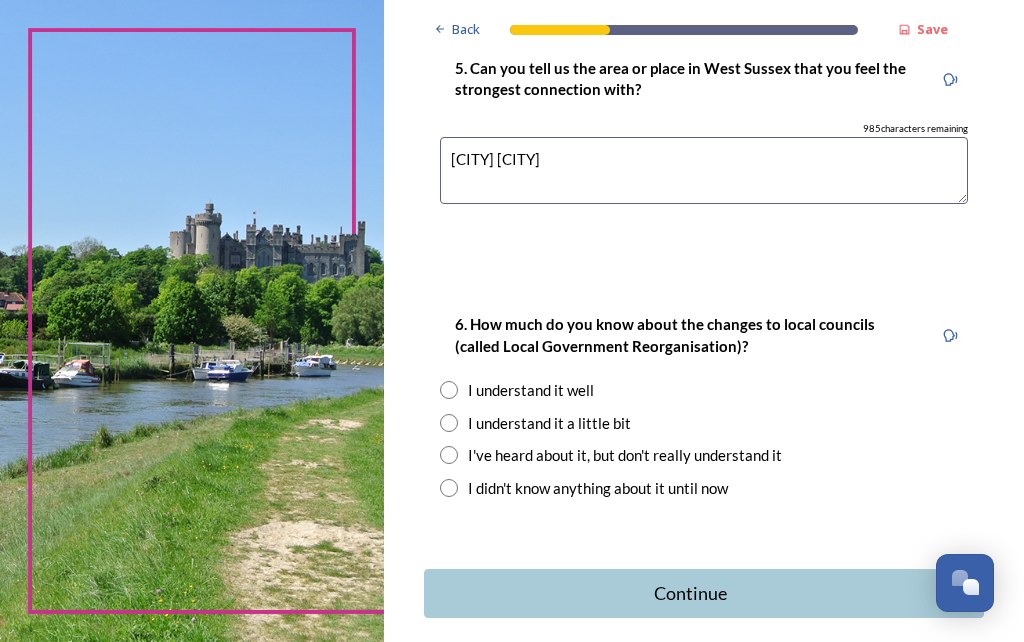 type on "[CITY] [CITY]" 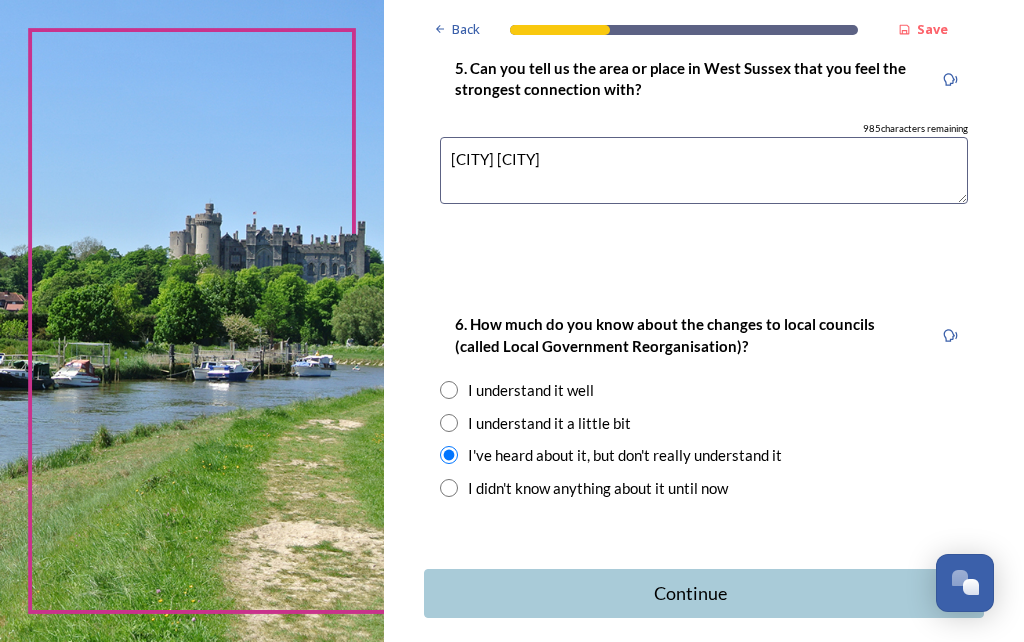 click on "Continue" at bounding box center (690, 593) 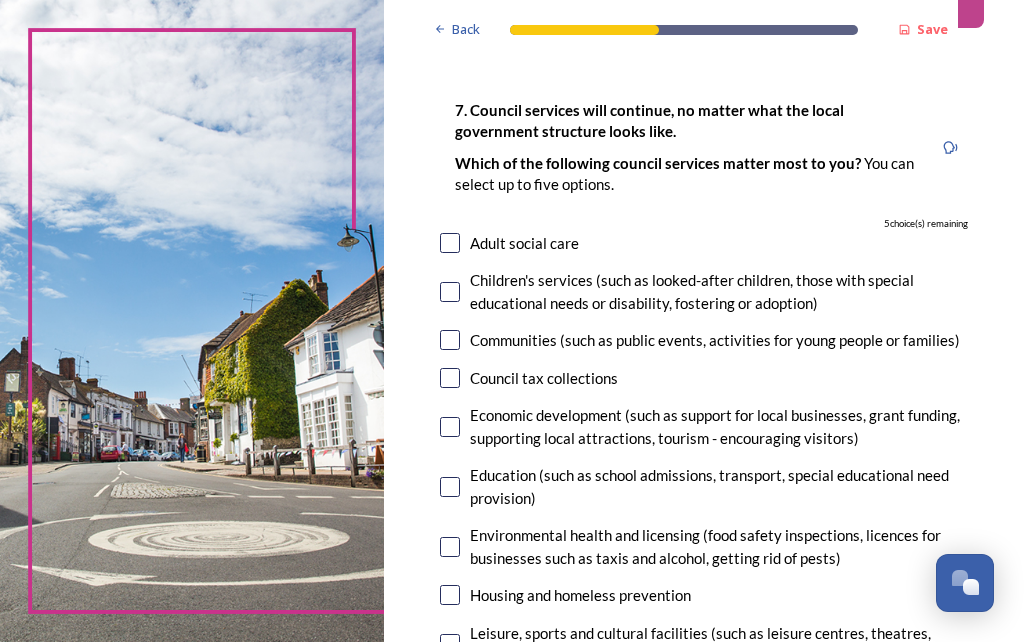 scroll, scrollTop: 99, scrollLeft: 0, axis: vertical 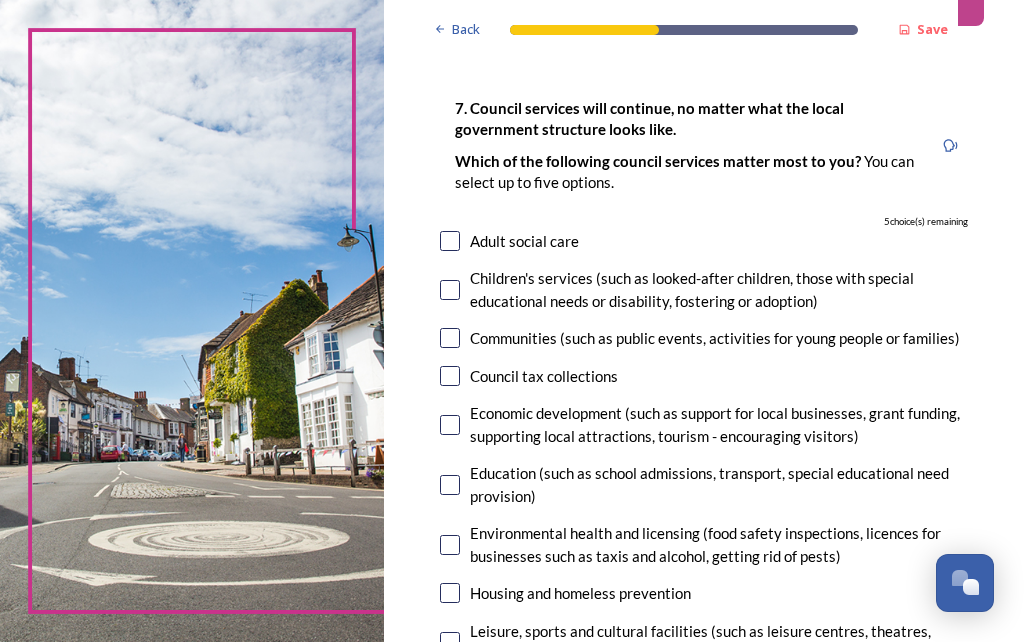 click at bounding box center [450, 425] 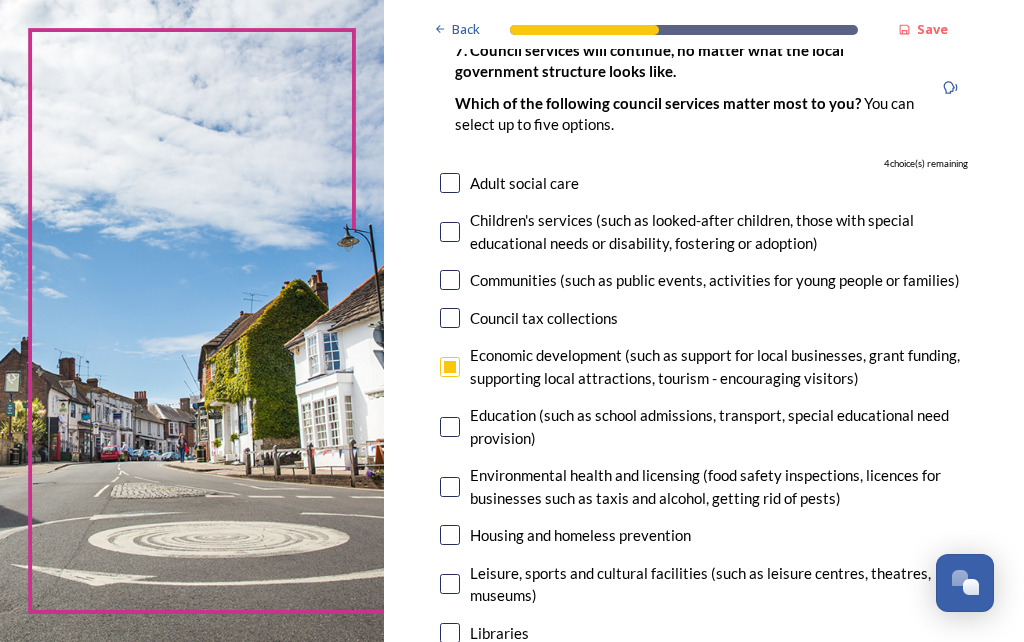 scroll, scrollTop: 158, scrollLeft: 0, axis: vertical 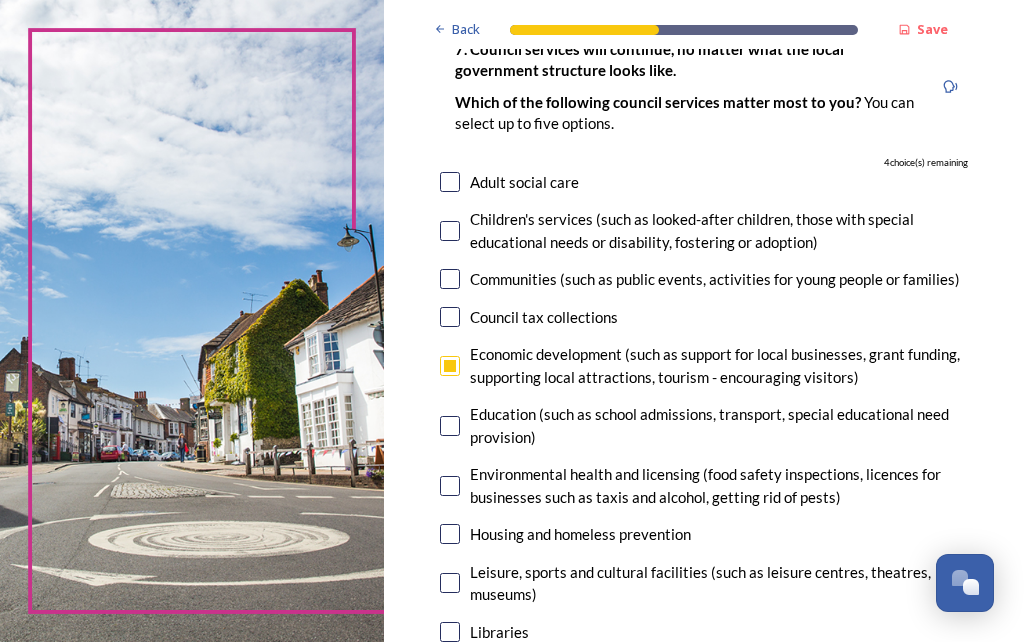click at bounding box center (450, 534) 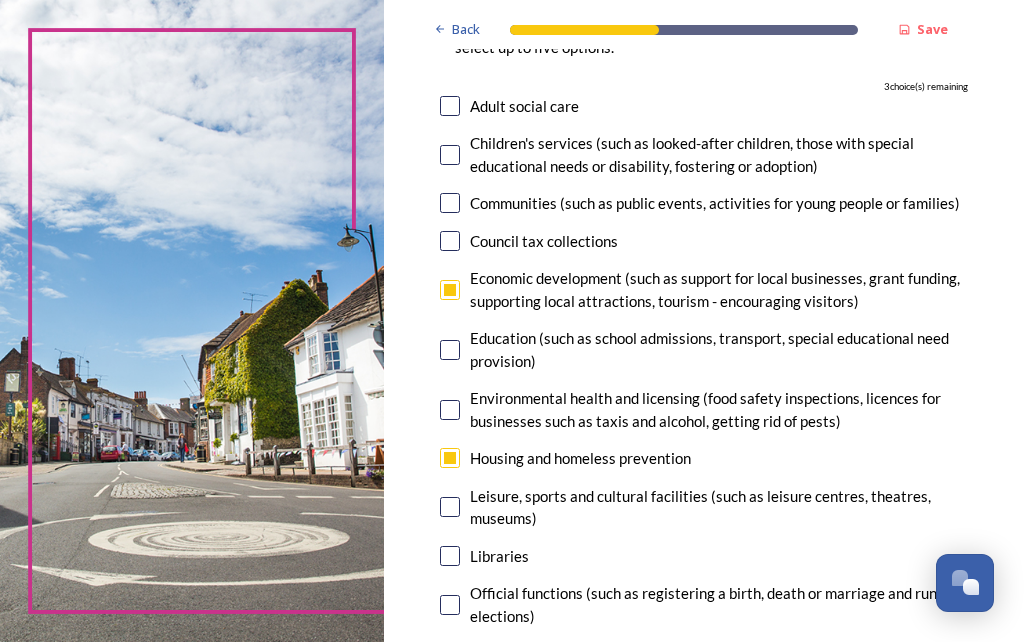 scroll, scrollTop: 235, scrollLeft: 0, axis: vertical 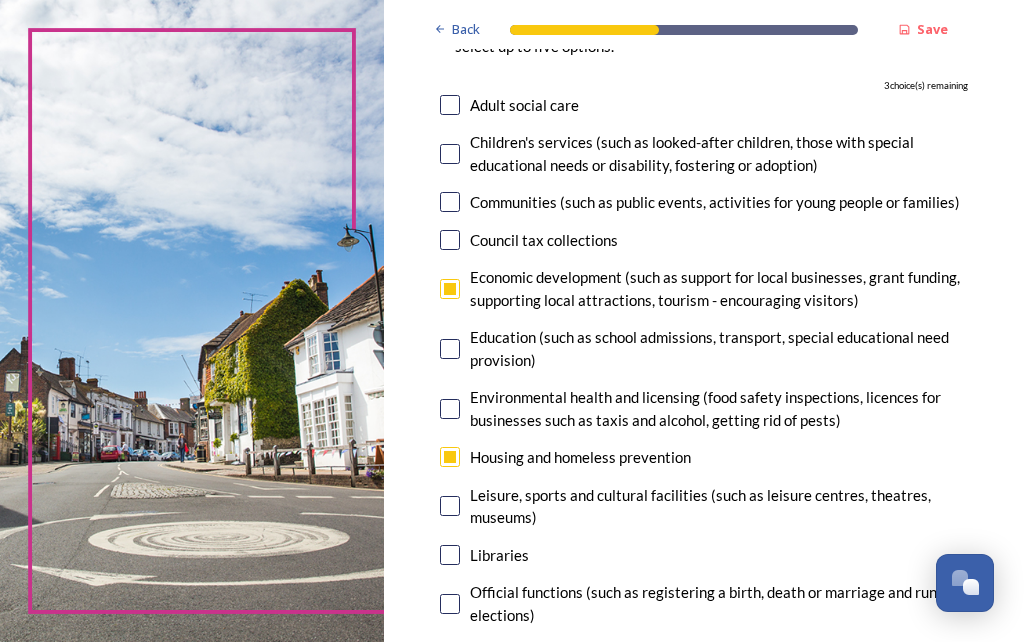 click at bounding box center [450, 555] 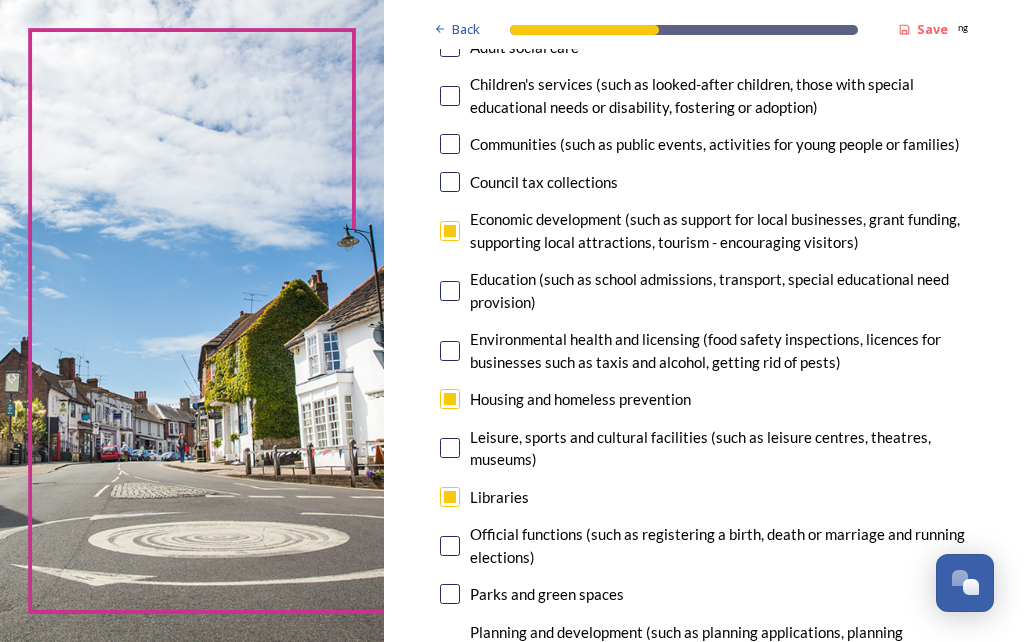 scroll, scrollTop: 293, scrollLeft: 0, axis: vertical 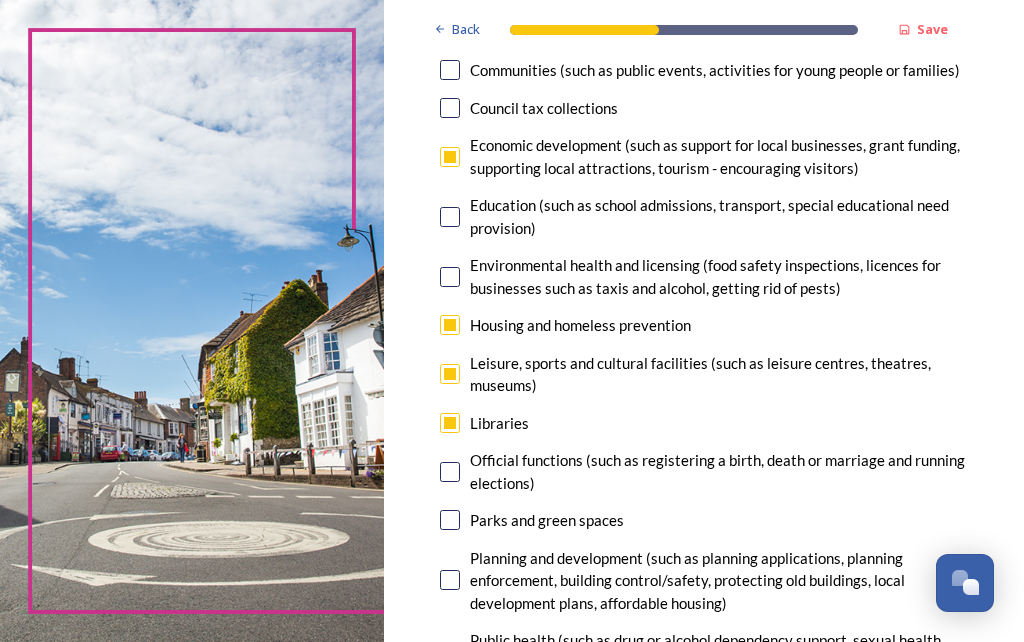 click at bounding box center (450, 520) 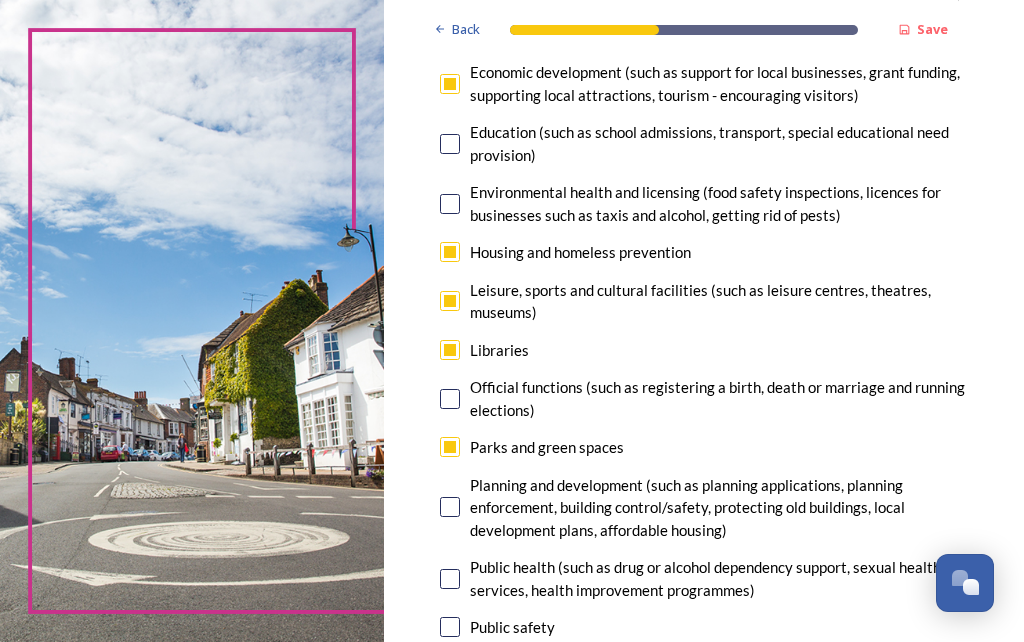 scroll, scrollTop: 441, scrollLeft: 0, axis: vertical 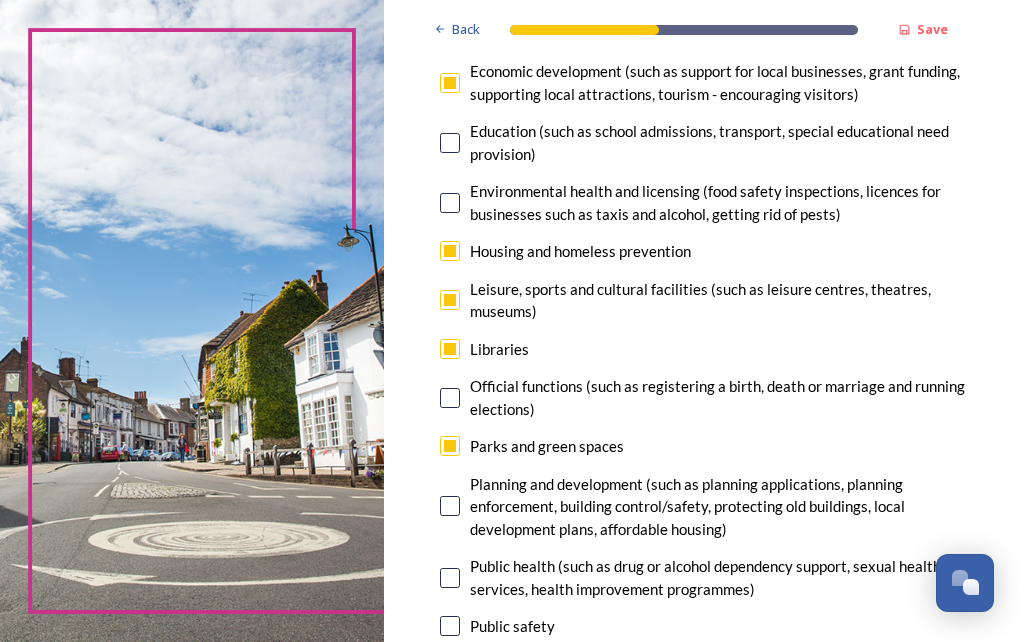click at bounding box center [450, 506] 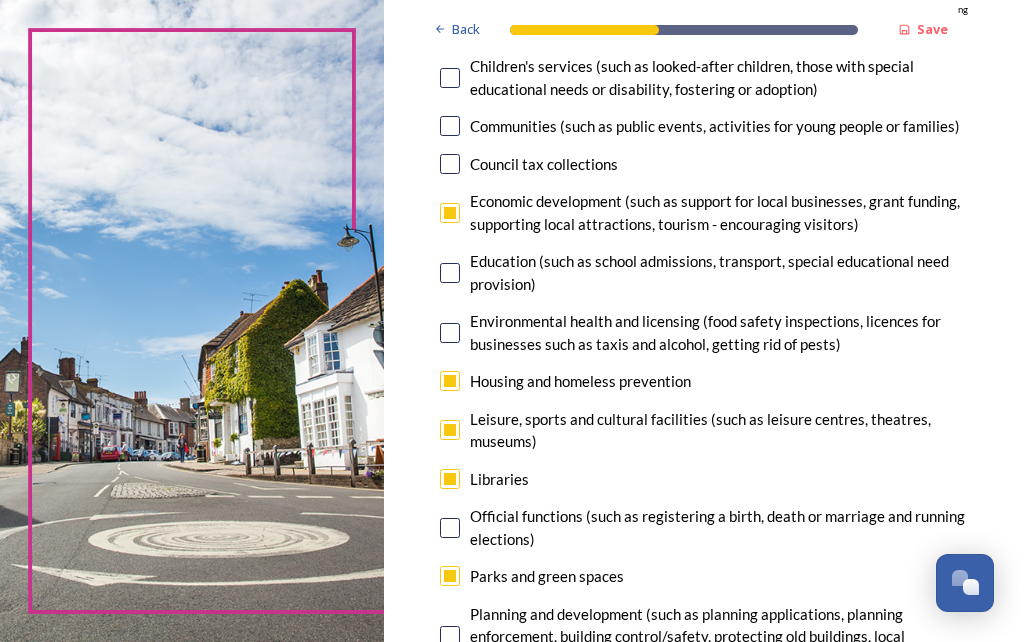 scroll, scrollTop: 316, scrollLeft: 0, axis: vertical 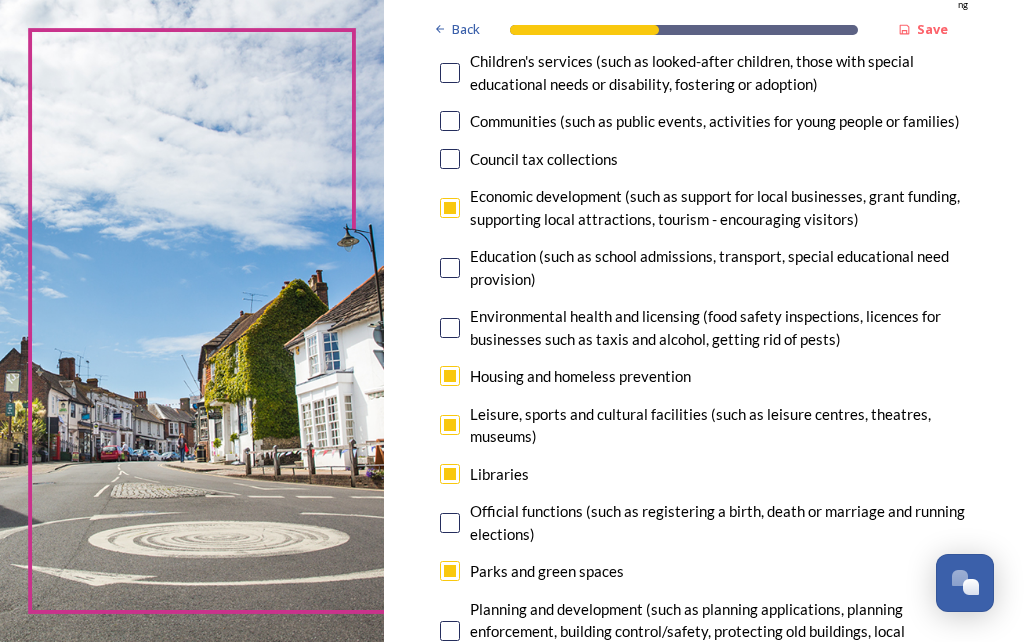 click at bounding box center [450, 425] 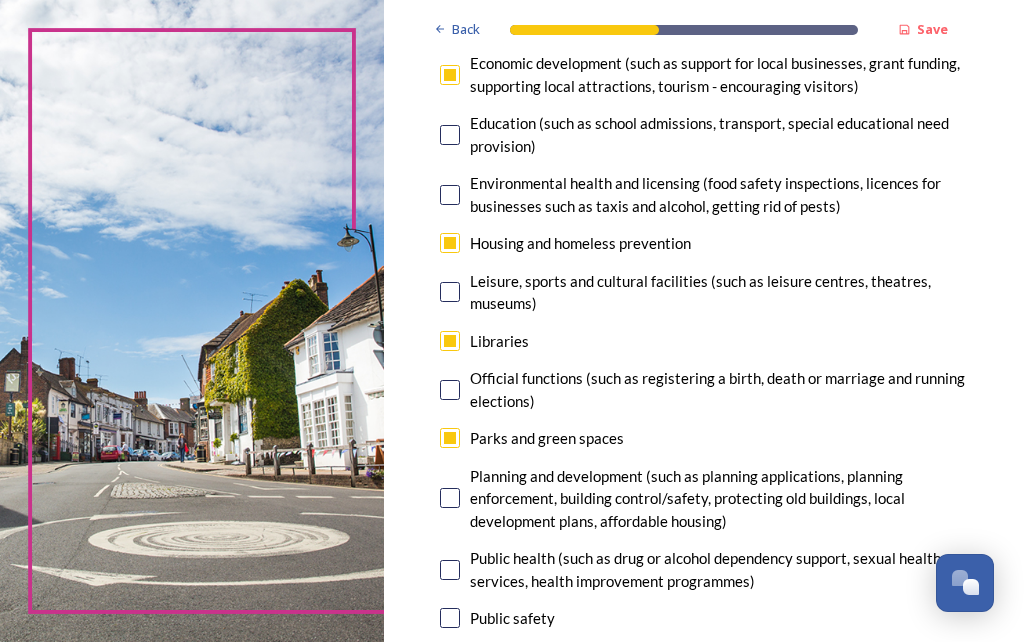 scroll, scrollTop: 450, scrollLeft: 0, axis: vertical 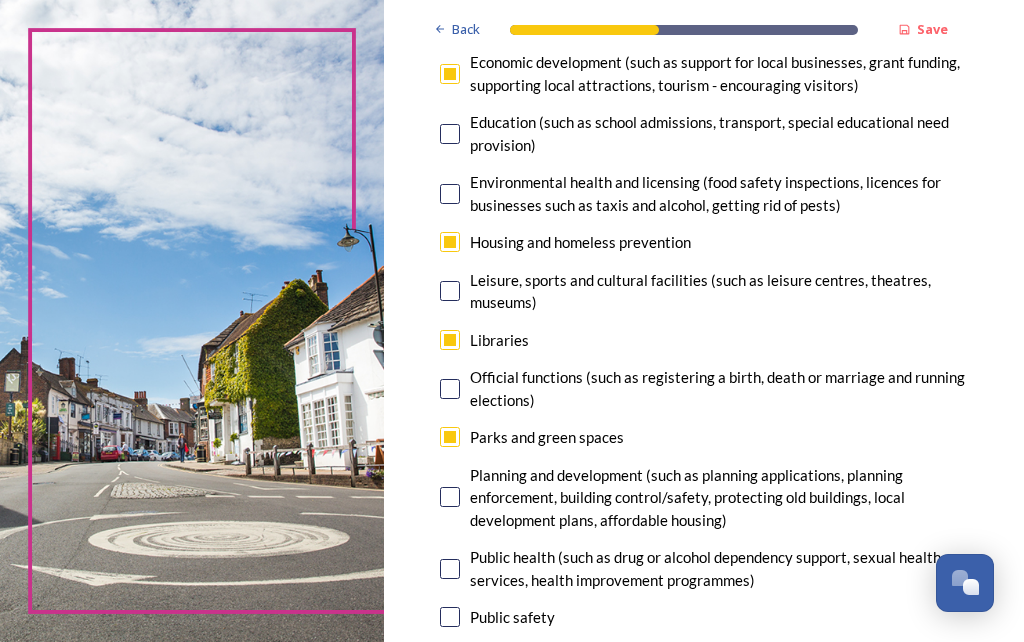 click at bounding box center (450, 497) 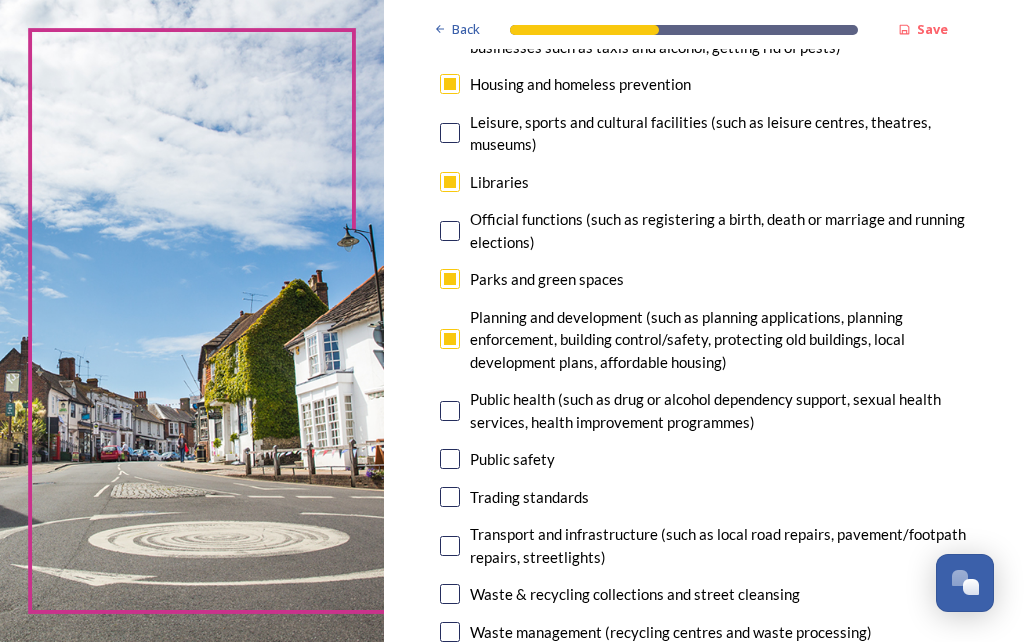 scroll, scrollTop: 608, scrollLeft: 0, axis: vertical 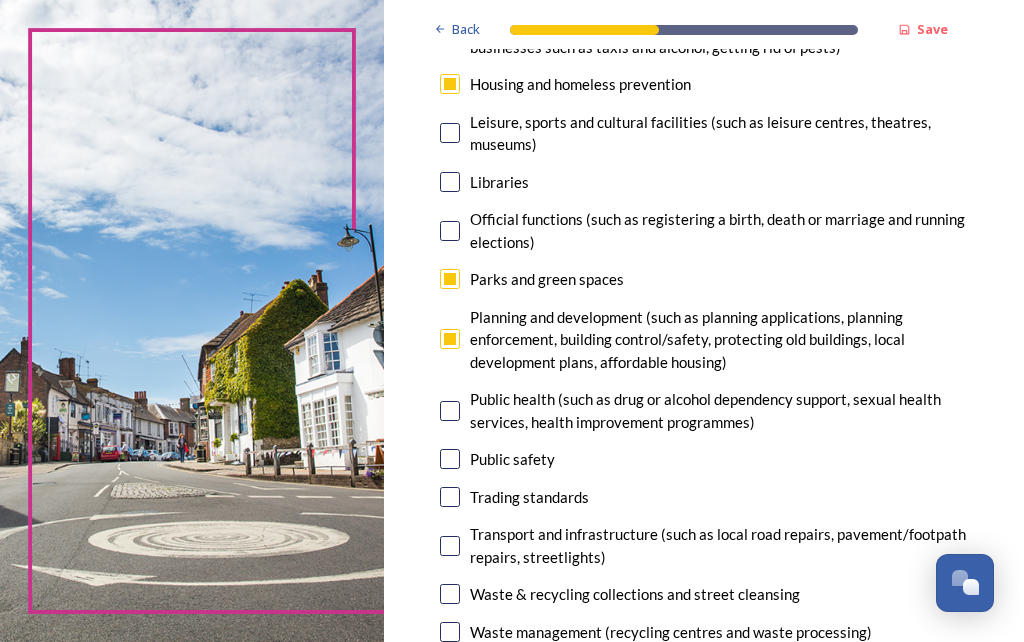 click at bounding box center [450, 546] 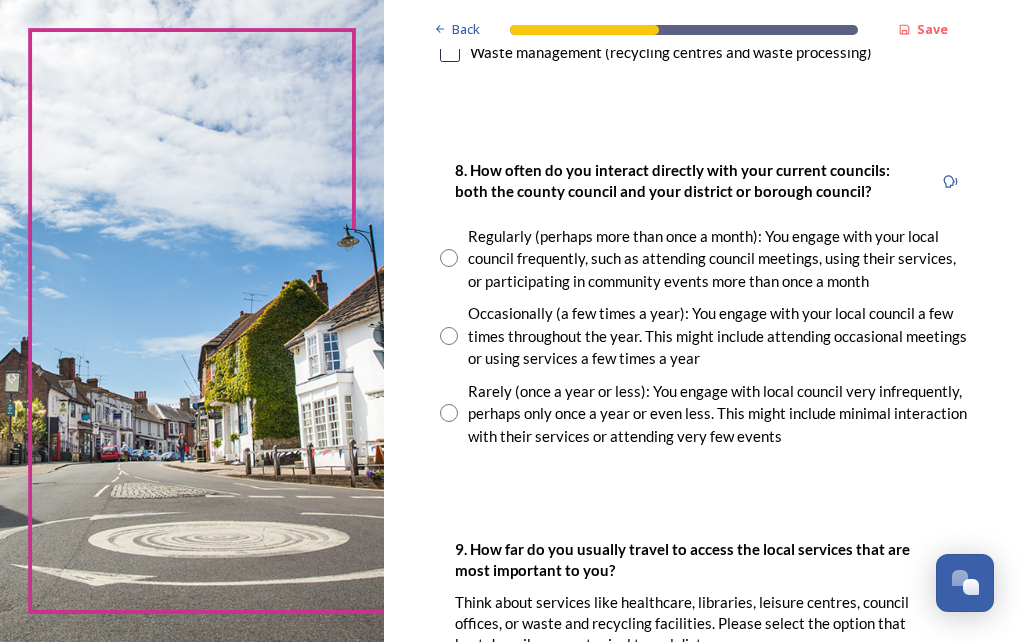scroll, scrollTop: 1188, scrollLeft: 0, axis: vertical 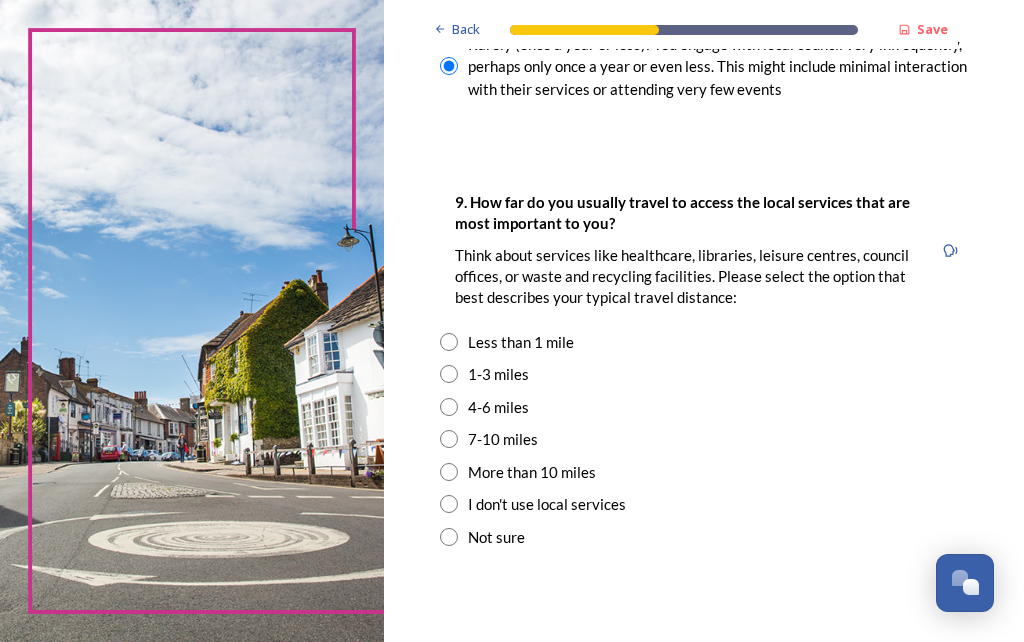 click at bounding box center [449, 374] 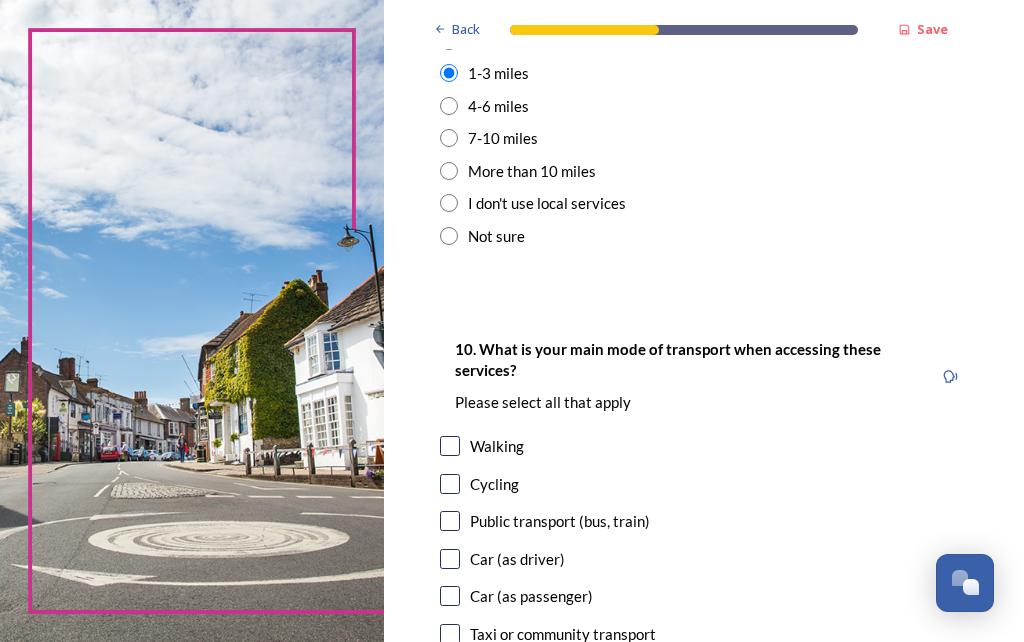 scroll, scrollTop: 1837, scrollLeft: 0, axis: vertical 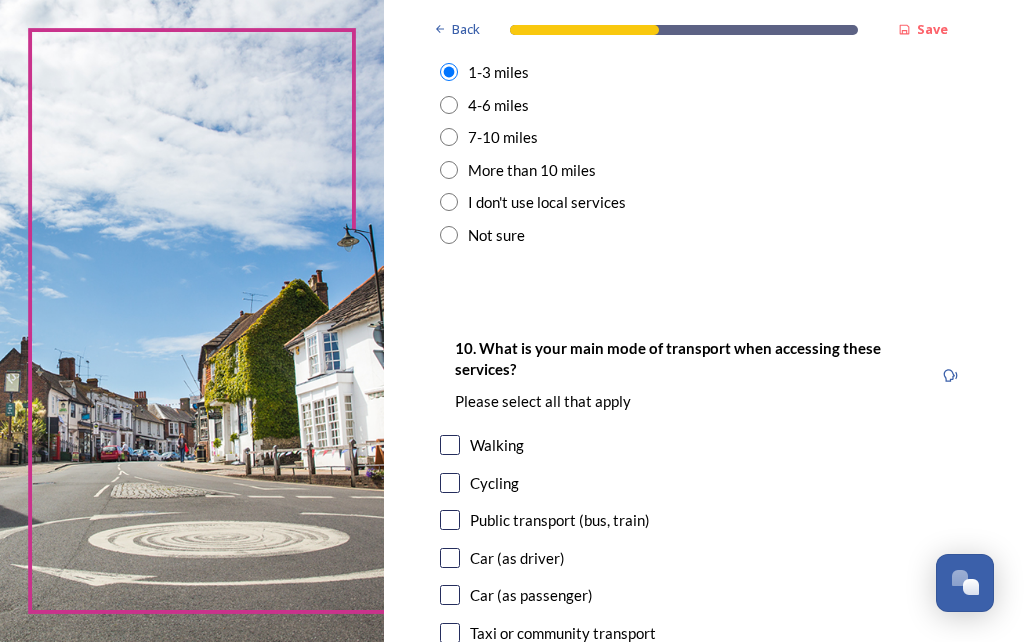 click at bounding box center [450, 445] 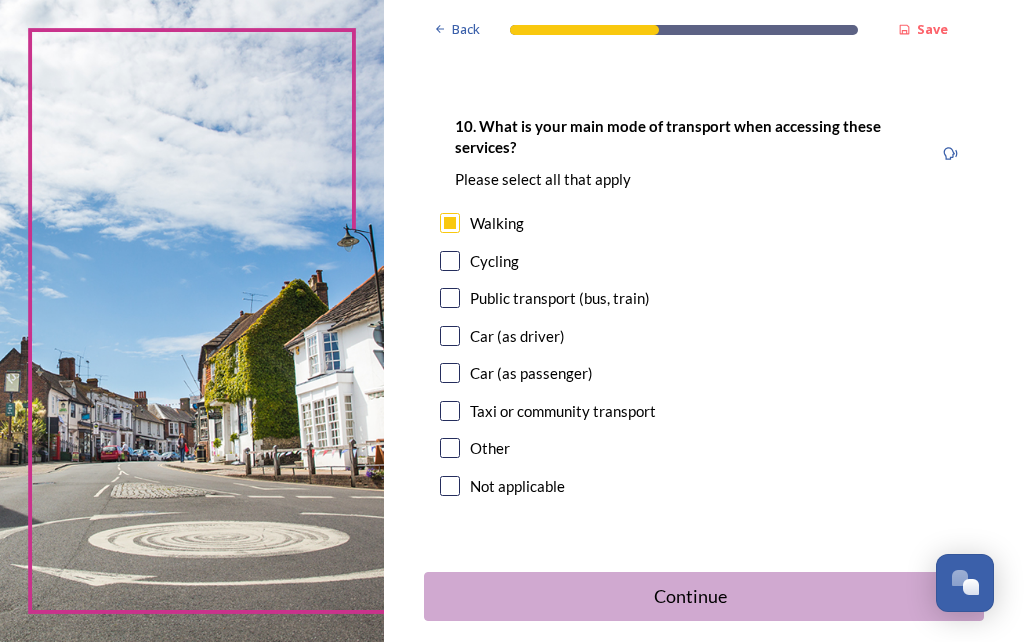 scroll, scrollTop: 2058, scrollLeft: 0, axis: vertical 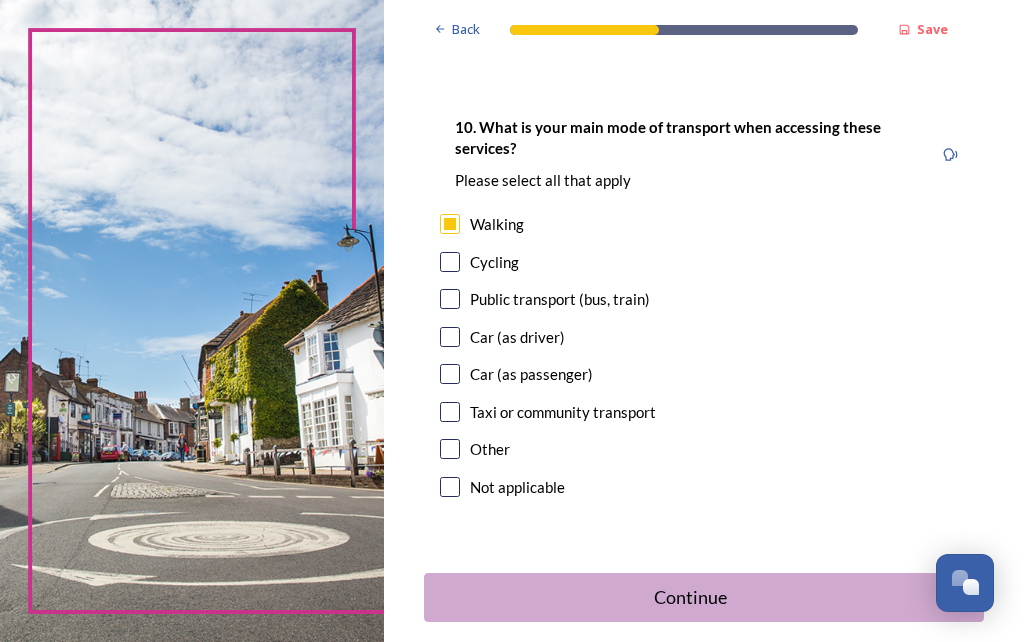 click on "Continue" at bounding box center (690, 597) 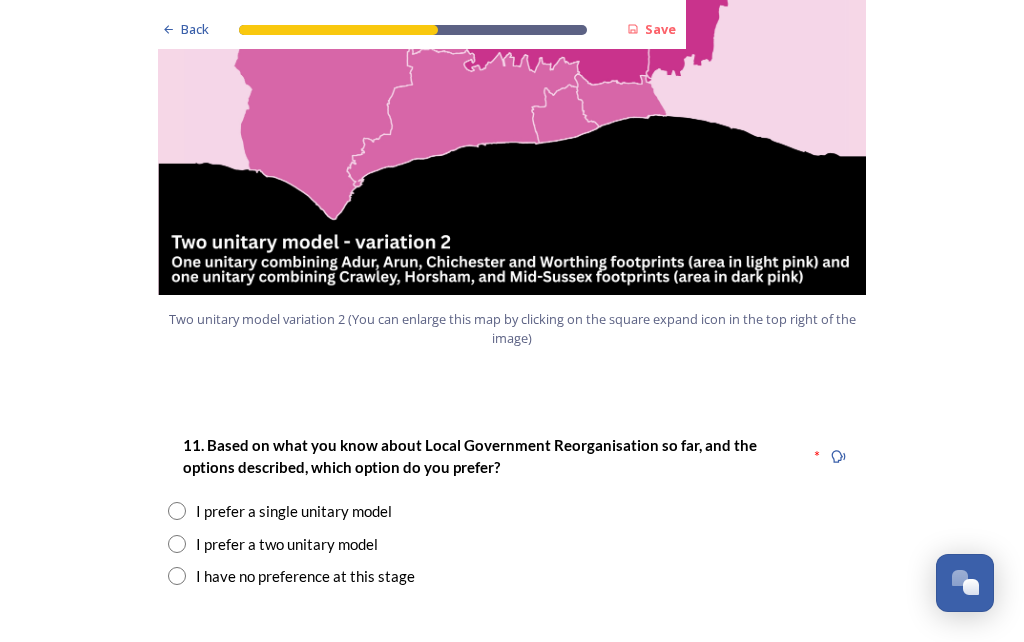 scroll, scrollTop: 2311, scrollLeft: 0, axis: vertical 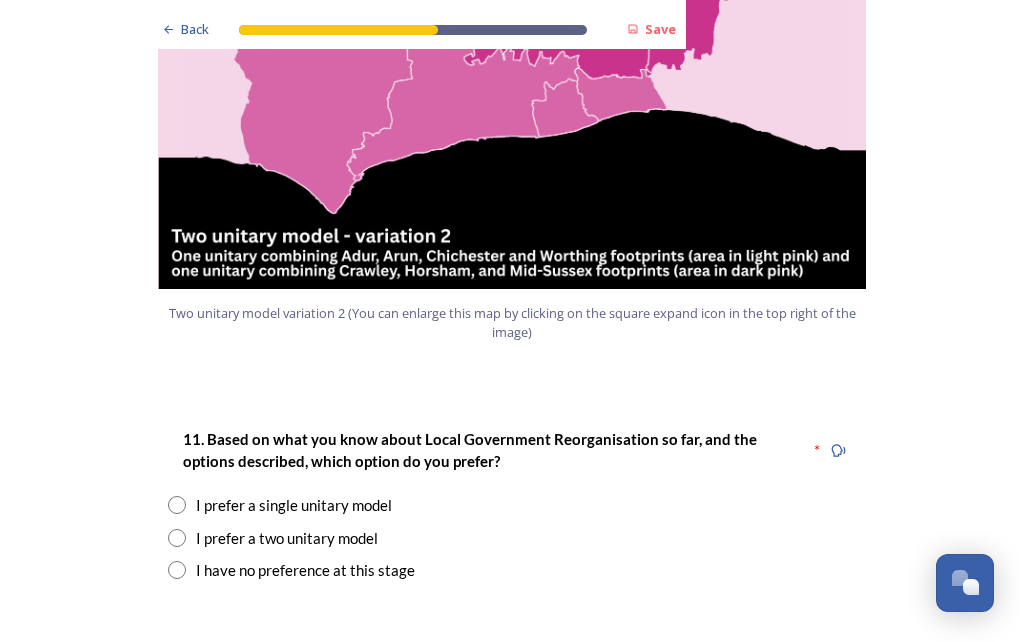 click on "I have no preference at this stage" at bounding box center [512, 570] 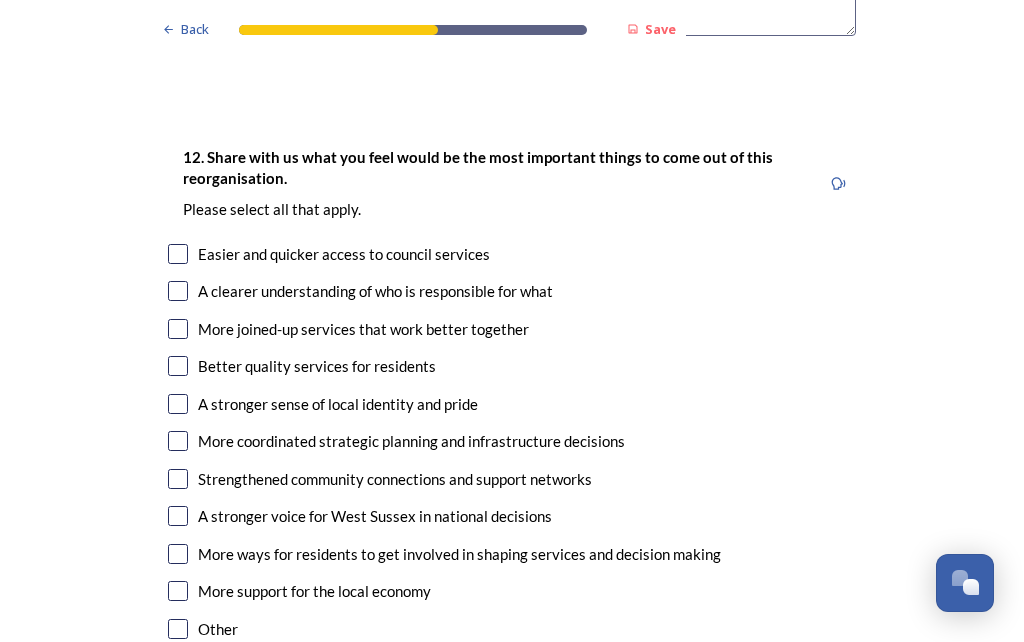 scroll, scrollTop: 3269, scrollLeft: 0, axis: vertical 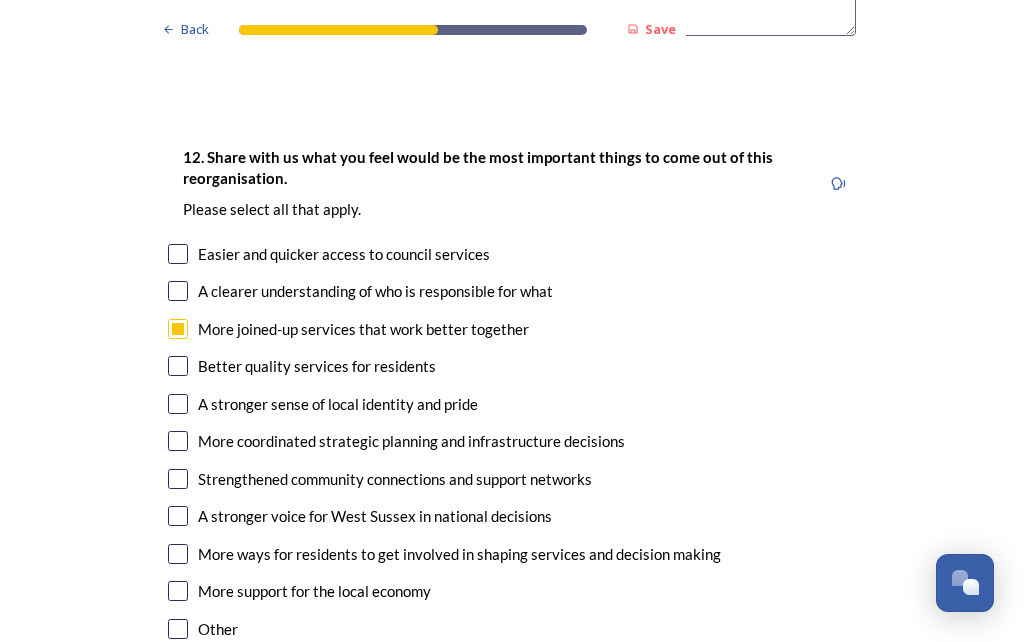 checkbox on "true" 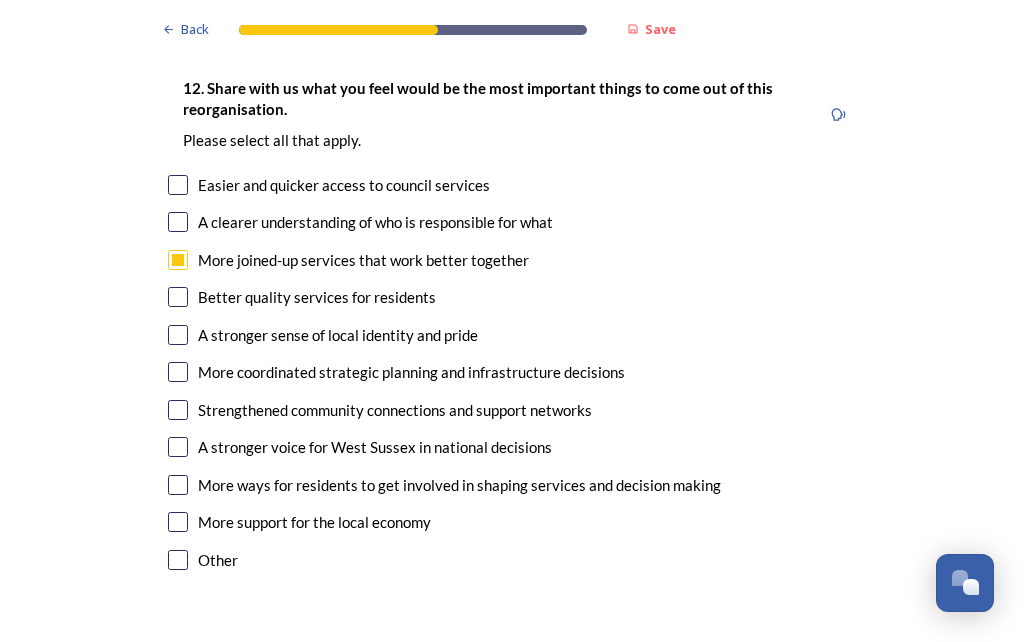 scroll, scrollTop: 3342, scrollLeft: 0, axis: vertical 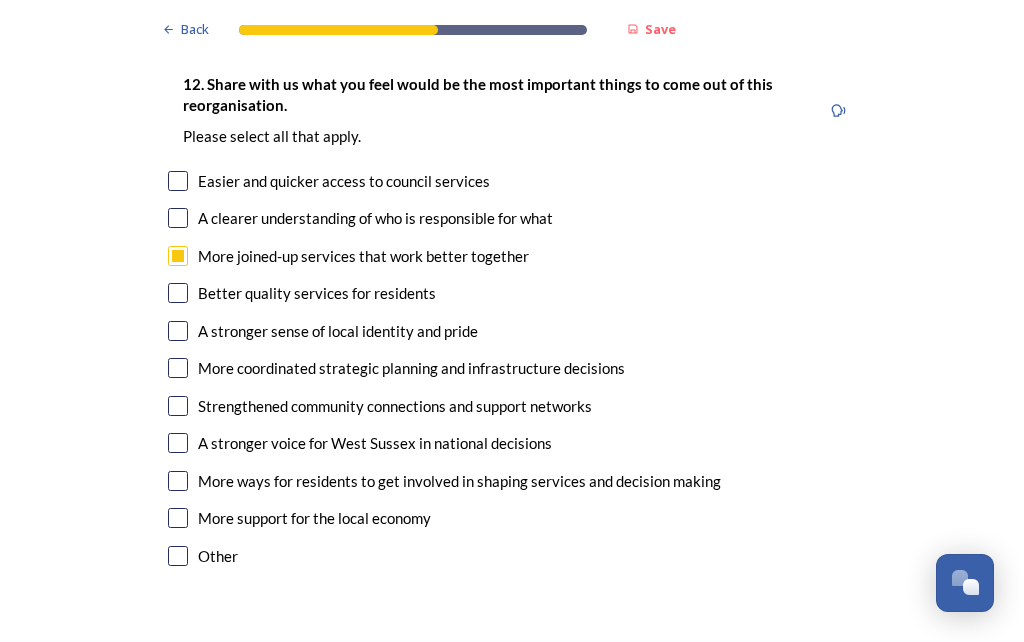 click on "More coordinated strategic planning and infrastructure decisions" at bounding box center [411, 368] 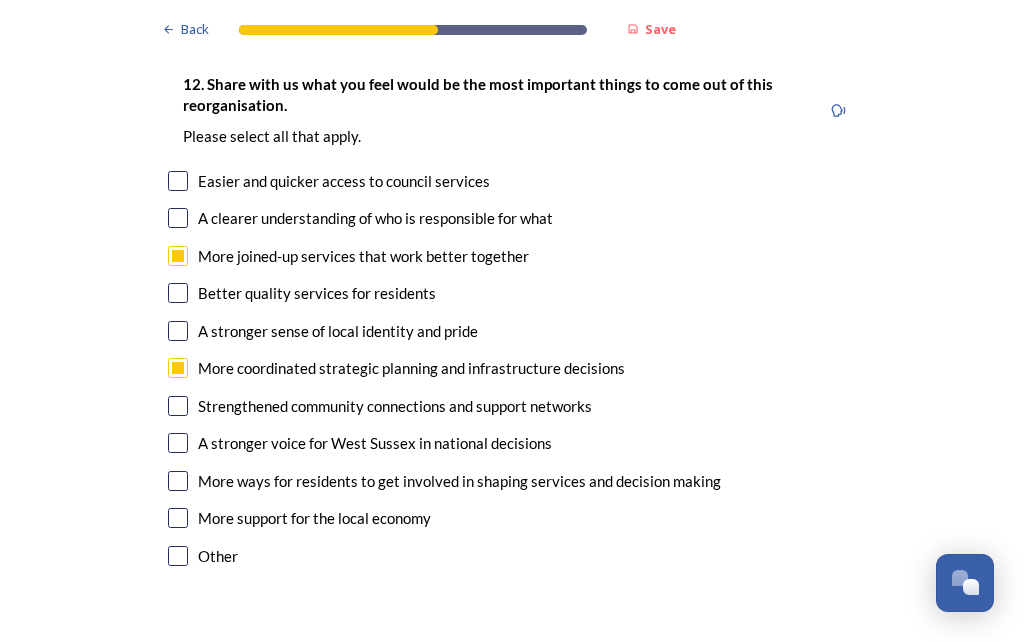 checkbox on "true" 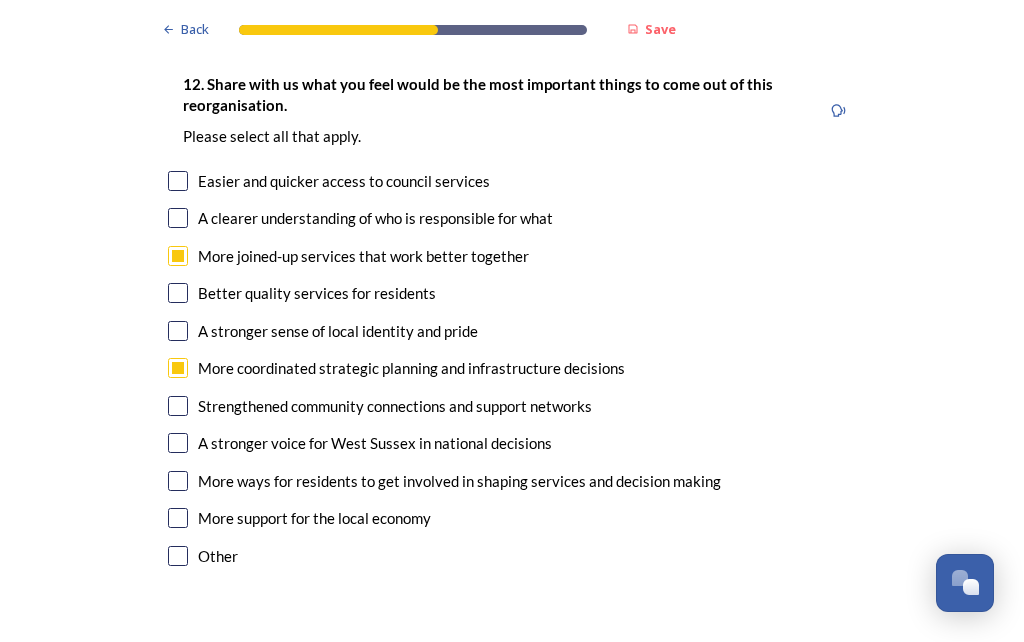 click on "A stronger voice for West Sussex in national decisions" at bounding box center (375, 443) 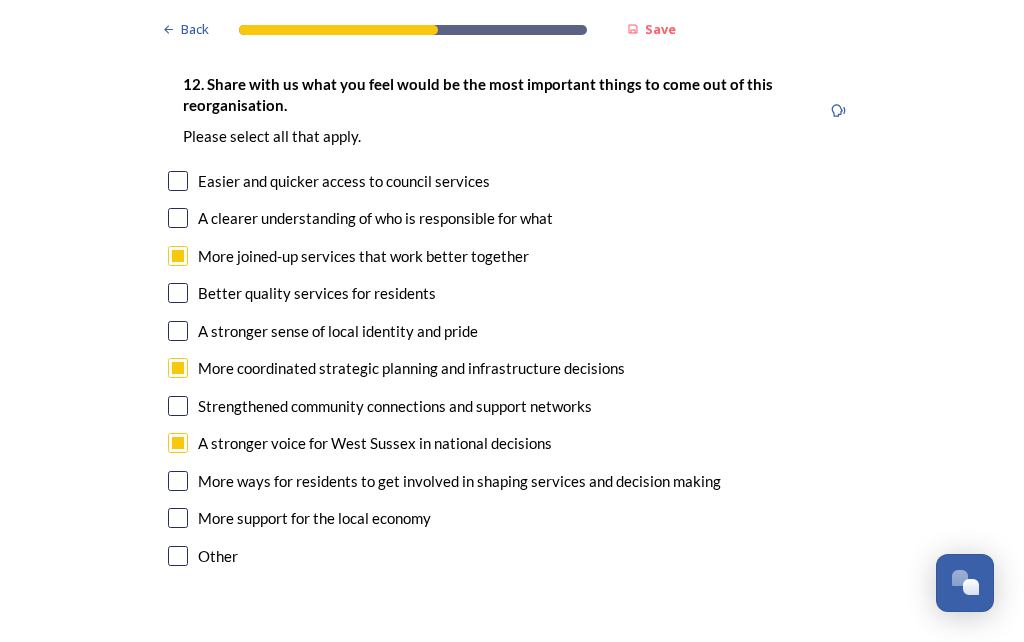 checkbox on "true" 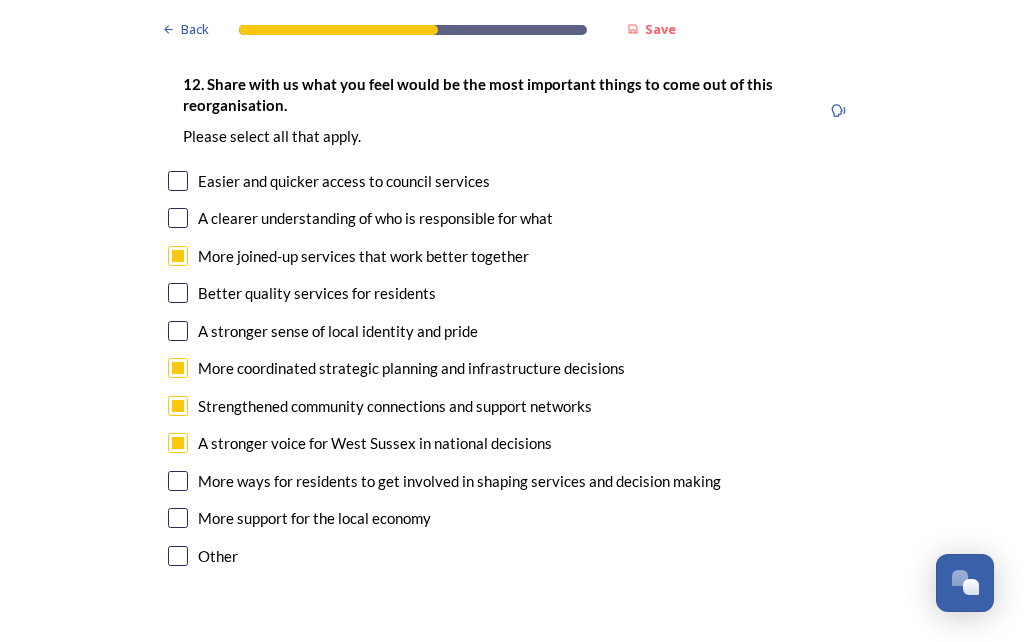 checkbox on "true" 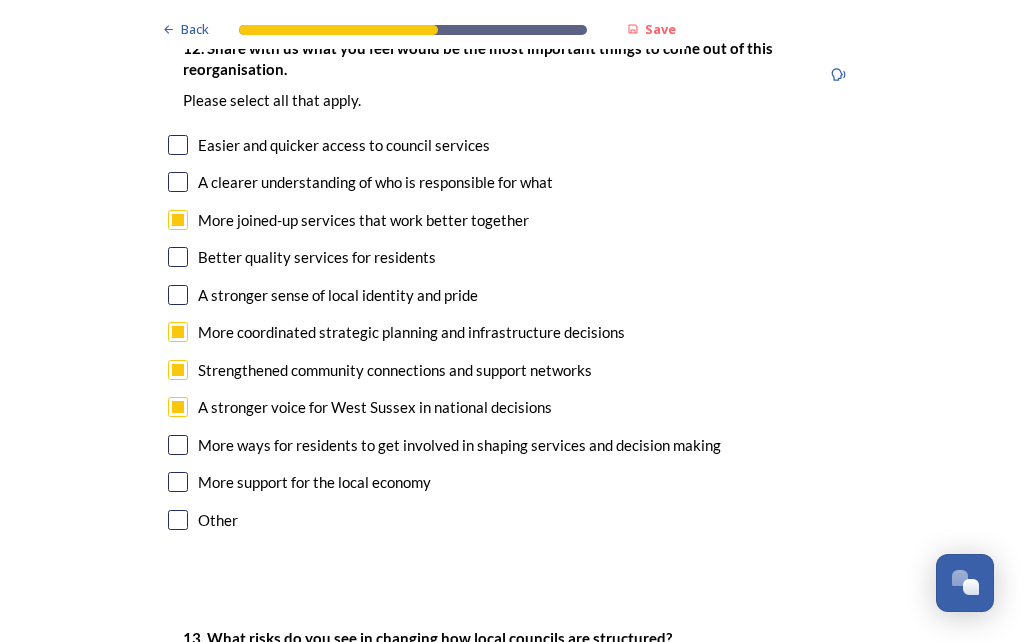scroll, scrollTop: 3379, scrollLeft: 0, axis: vertical 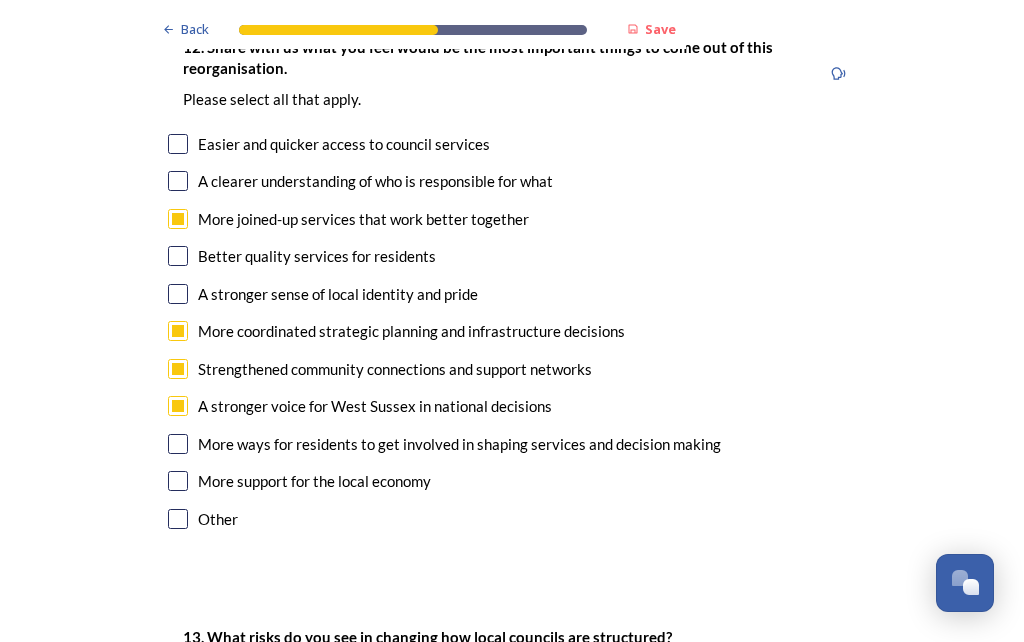 click on "A clearer understanding of who is responsible for what" at bounding box center [375, 181] 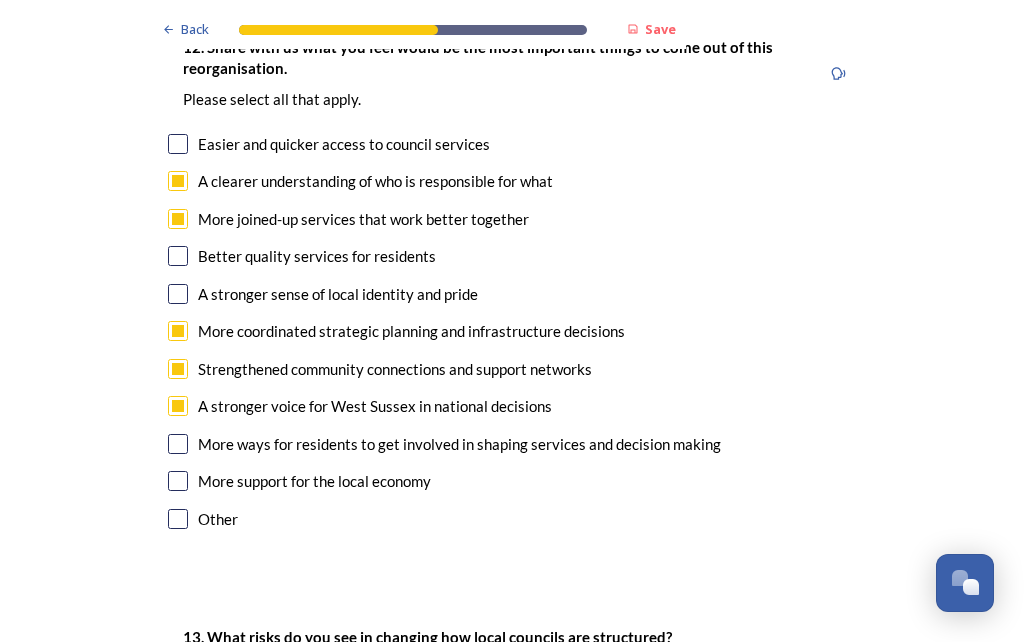 checkbox on "true" 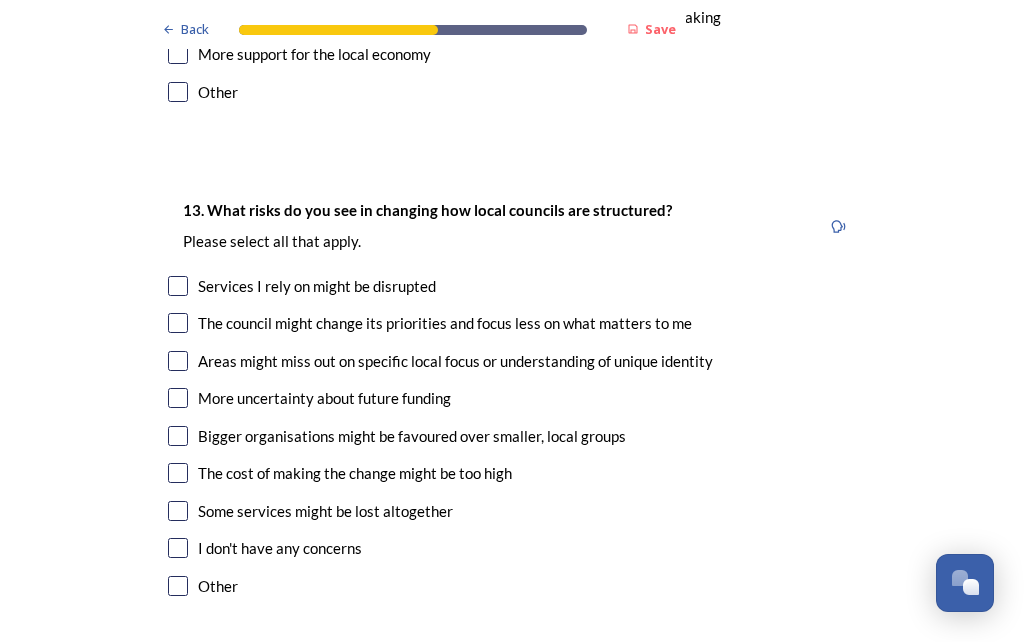 scroll, scrollTop: 3807, scrollLeft: 0, axis: vertical 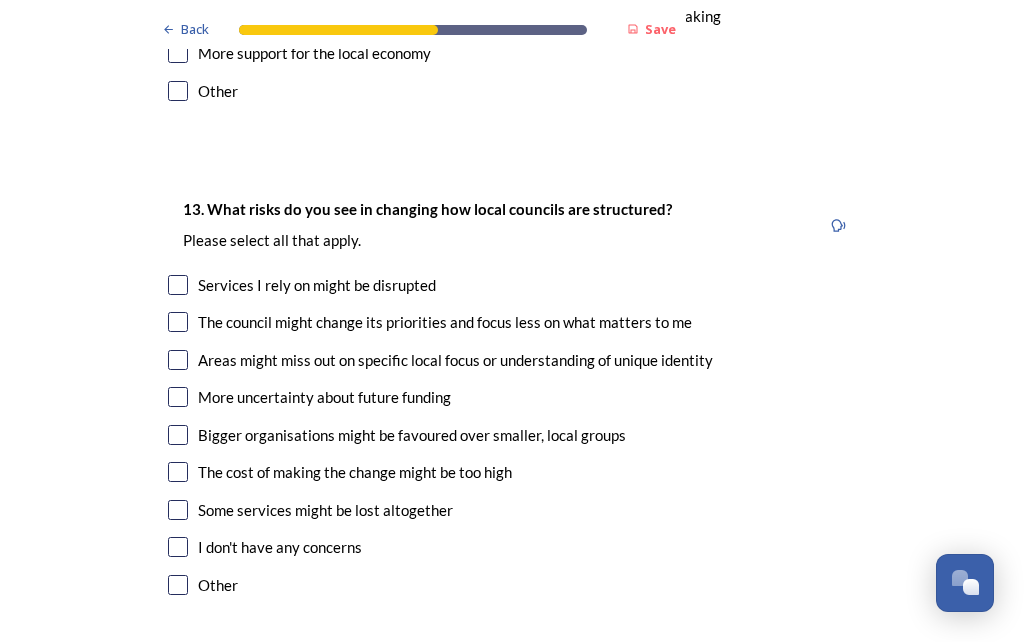 click on "The council might change its priorities and focus less on what matters to me" at bounding box center [445, 322] 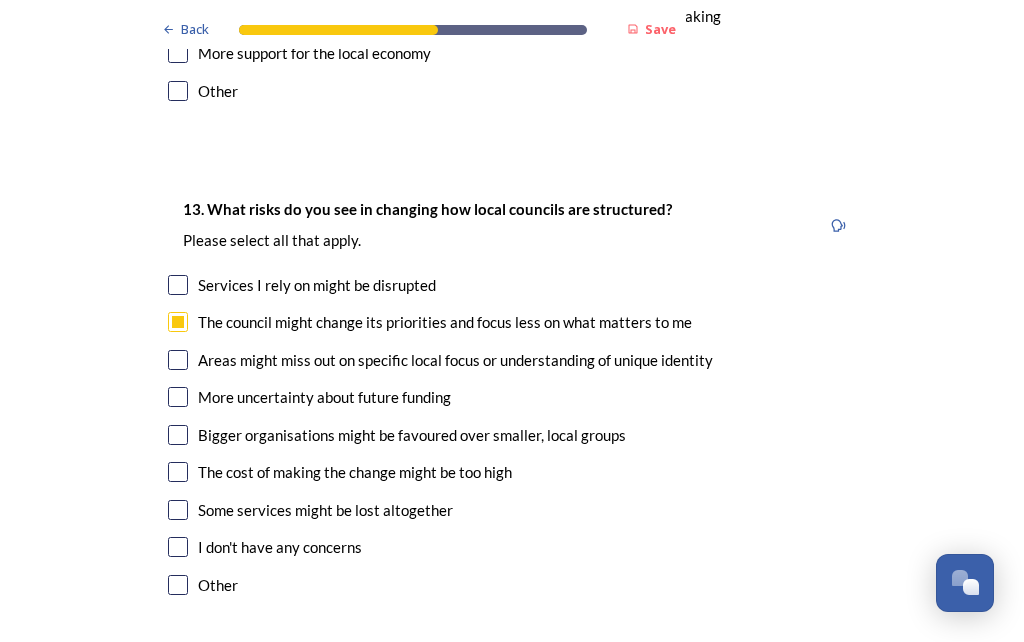 checkbox on "true" 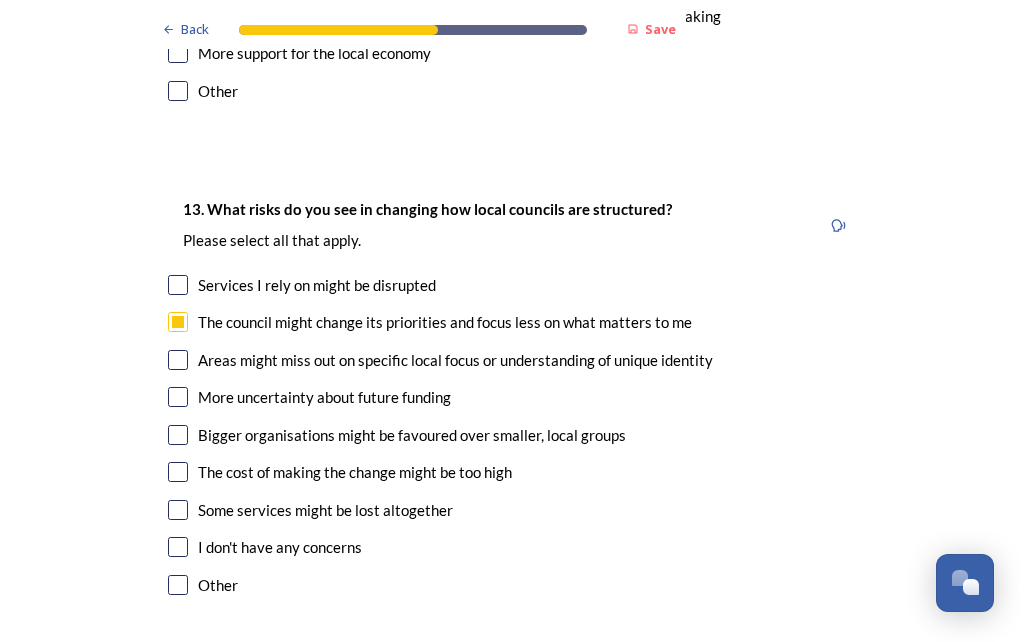 click on "Areas might miss out on specific local focus or understanding of unique identity" at bounding box center [455, 360] 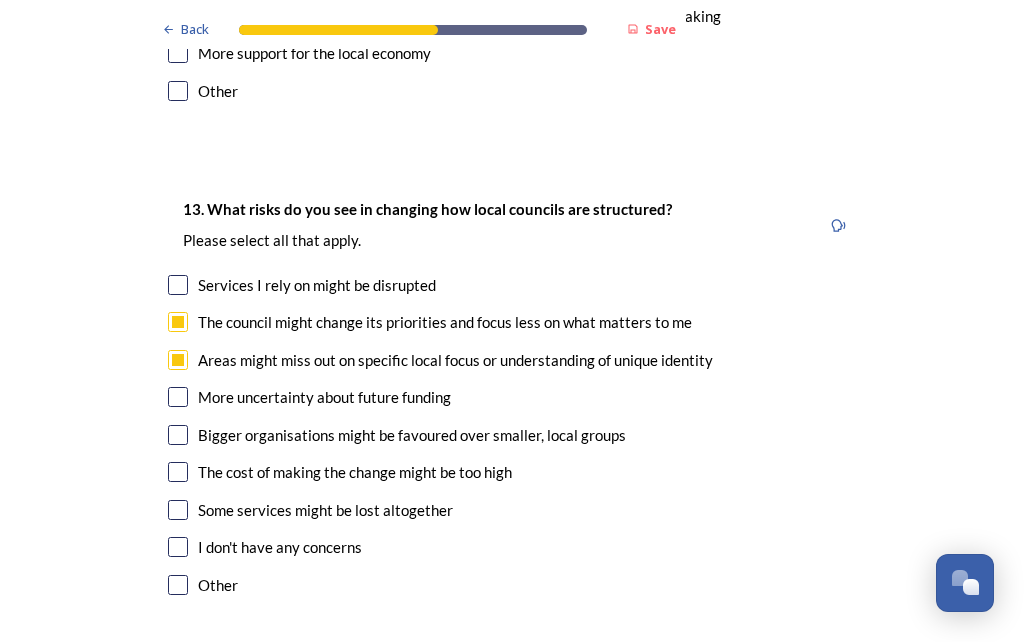 checkbox on "true" 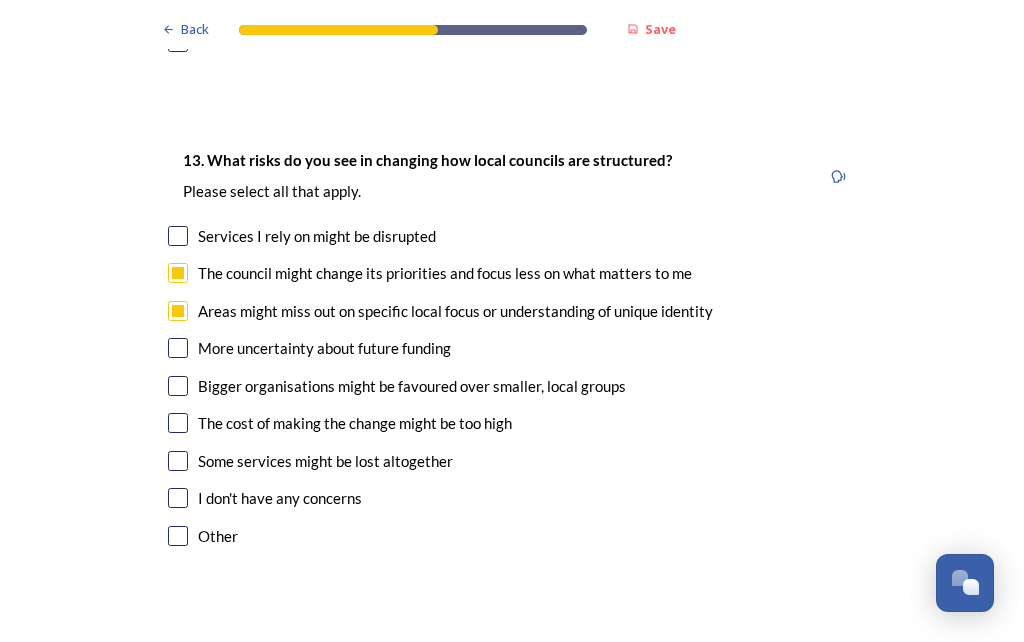 scroll, scrollTop: 3856, scrollLeft: 0, axis: vertical 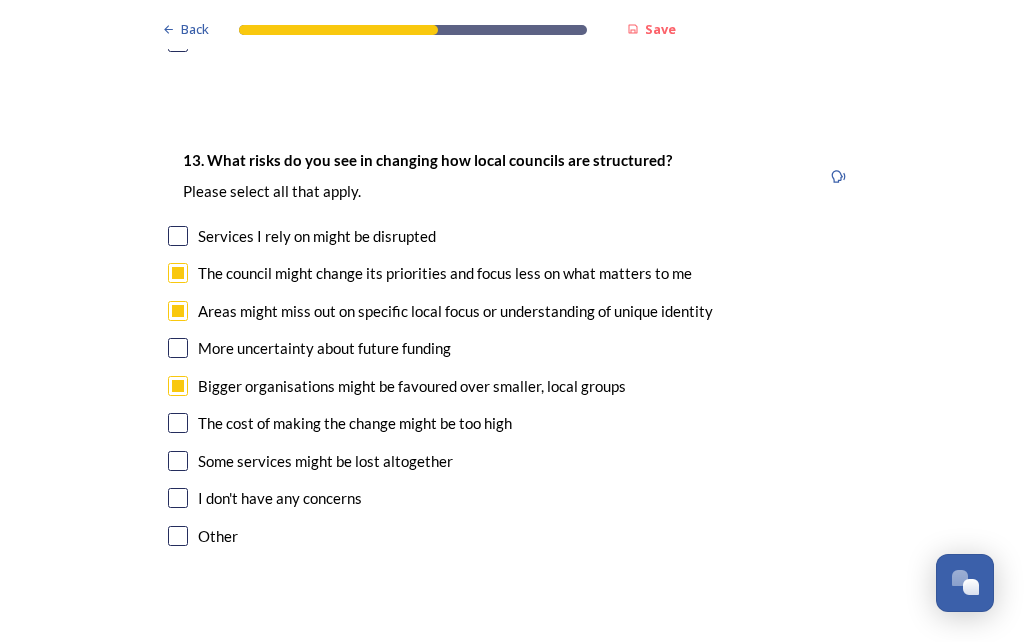 checkbox on "true" 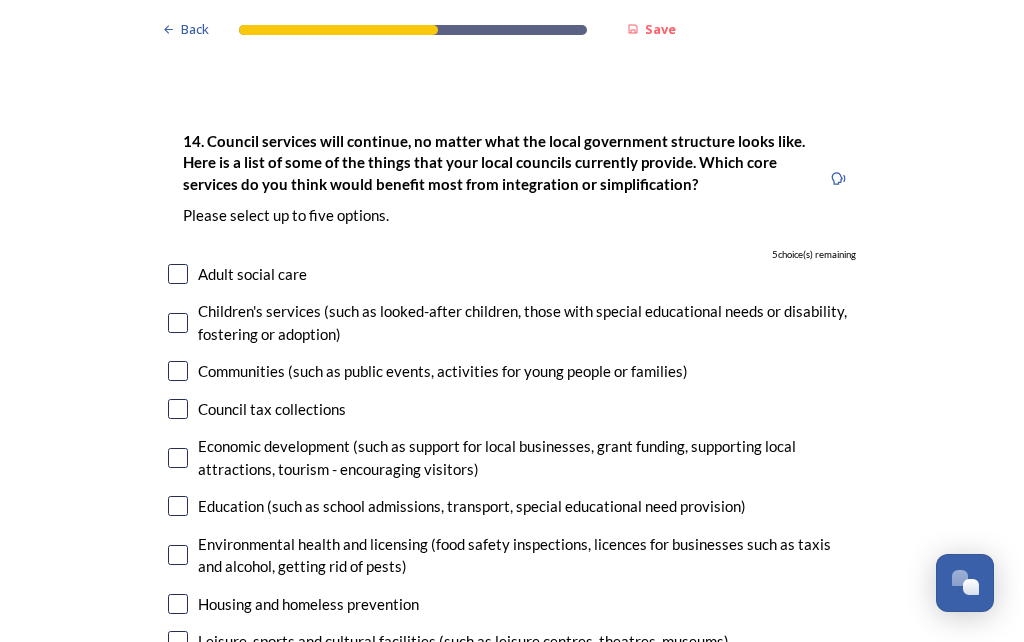 scroll, scrollTop: 4369, scrollLeft: 0, axis: vertical 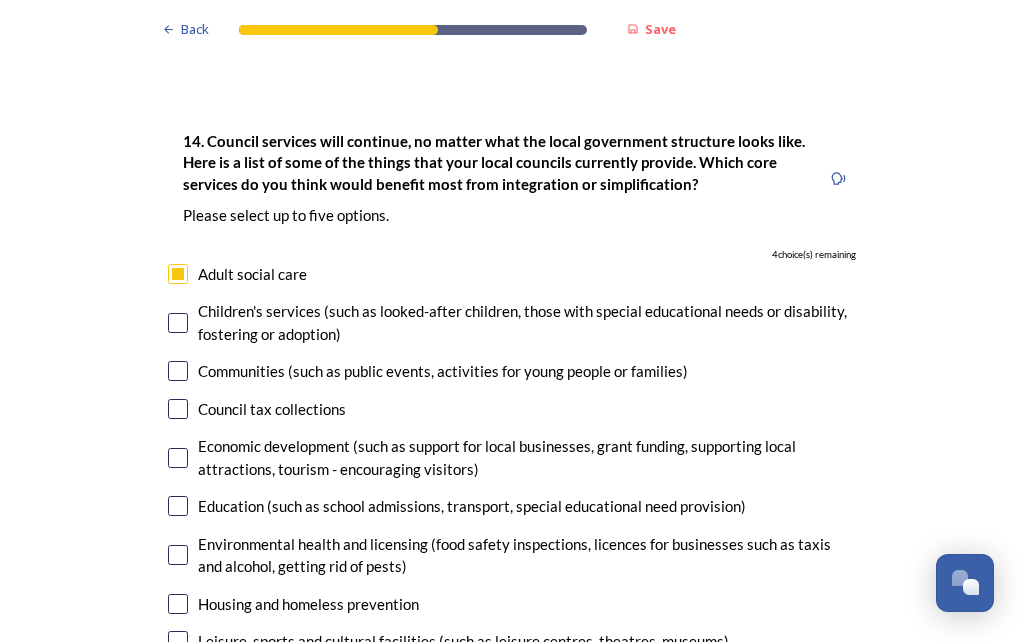 click at bounding box center [178, 323] 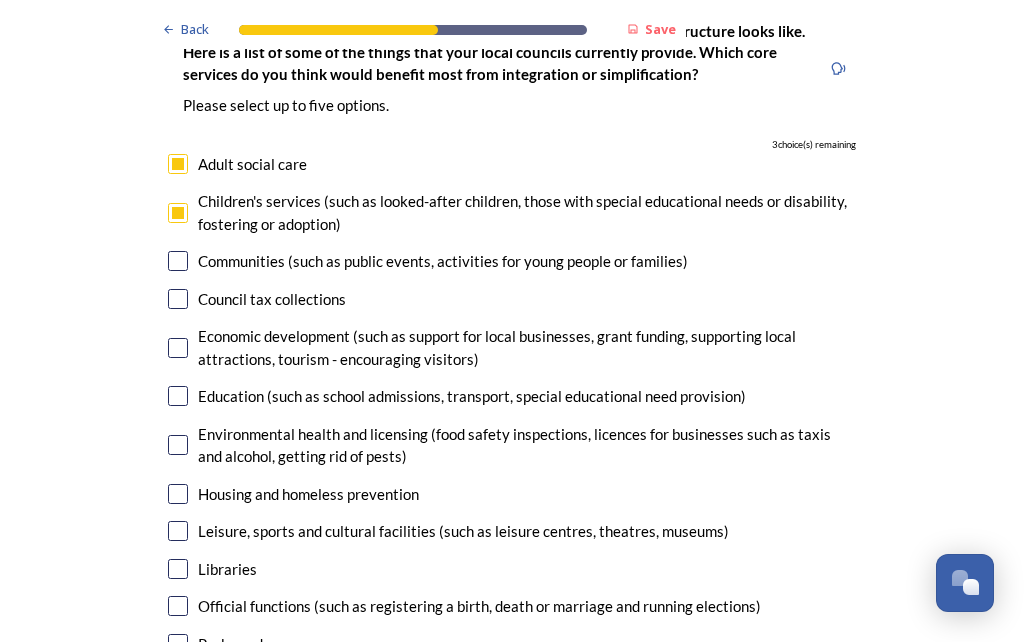 scroll, scrollTop: 4488, scrollLeft: 0, axis: vertical 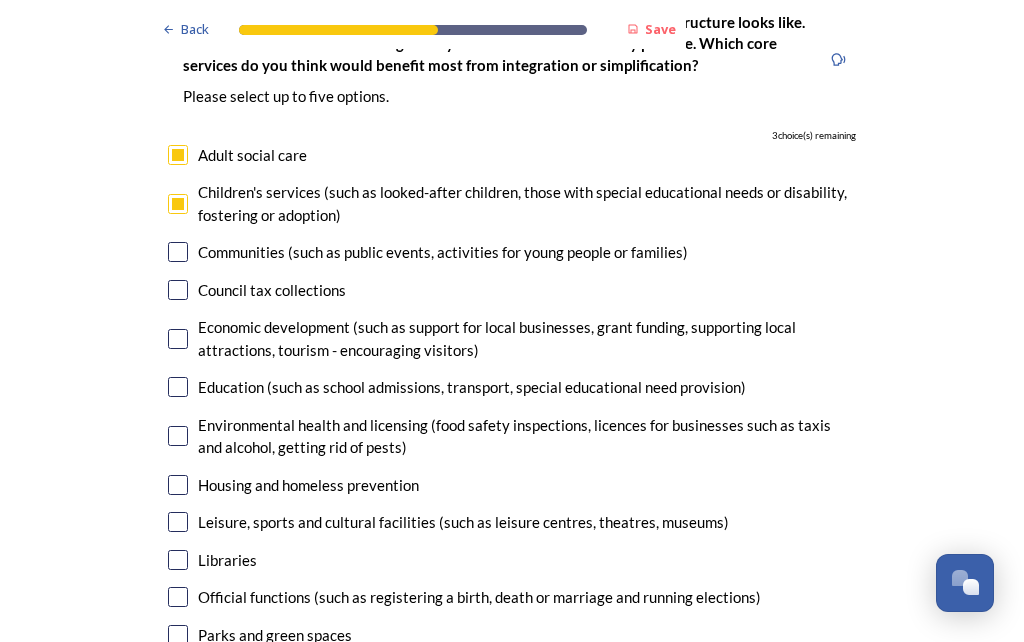 click at bounding box center (178, 387) 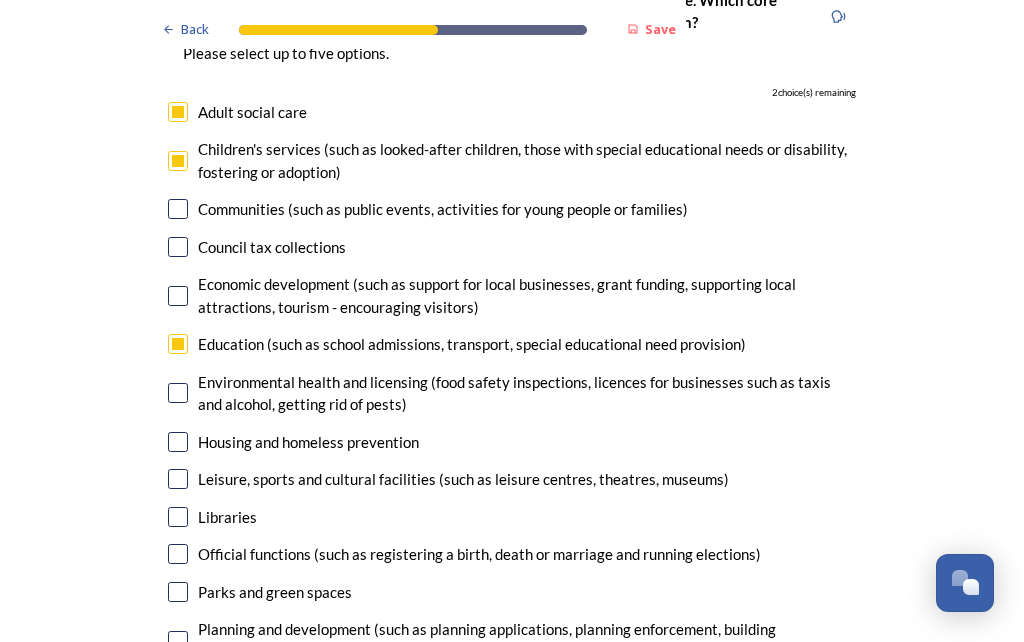 scroll, scrollTop: 4531, scrollLeft: 0, axis: vertical 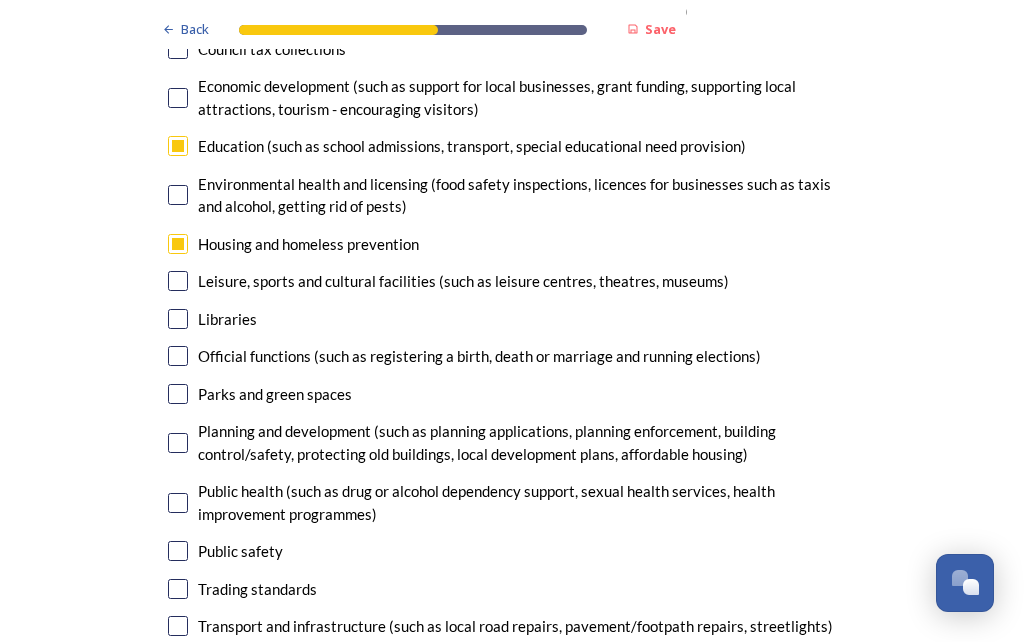 click at bounding box center [178, 443] 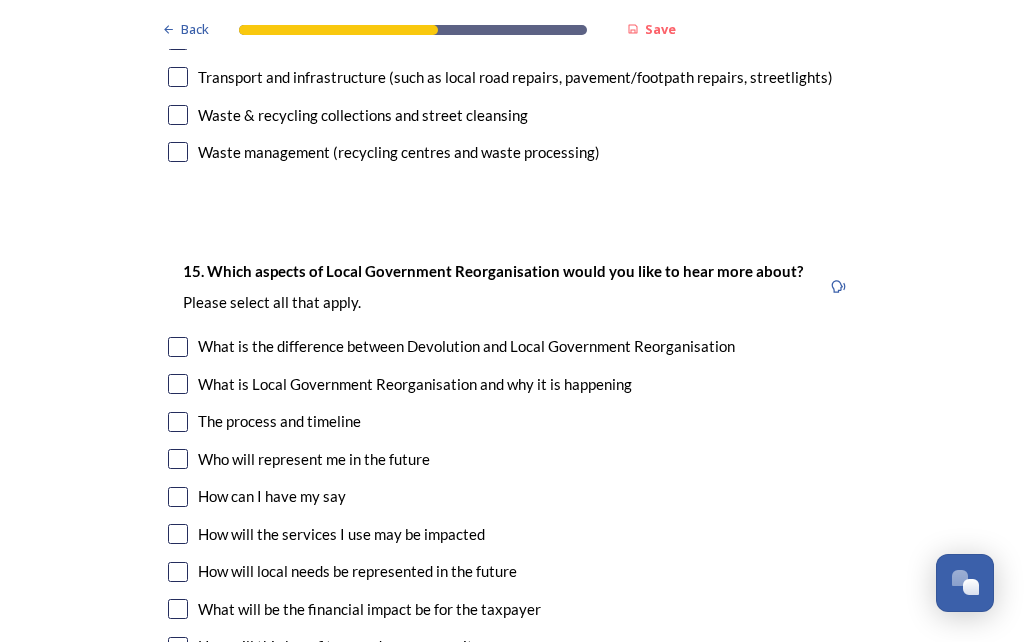 scroll, scrollTop: 5279, scrollLeft: 0, axis: vertical 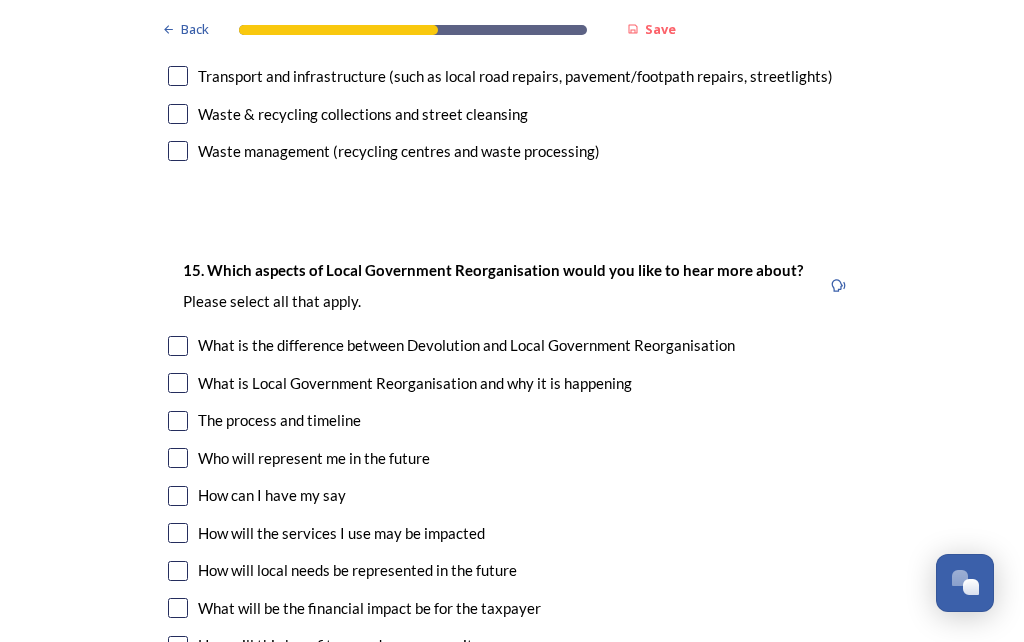 click at bounding box center (178, 383) 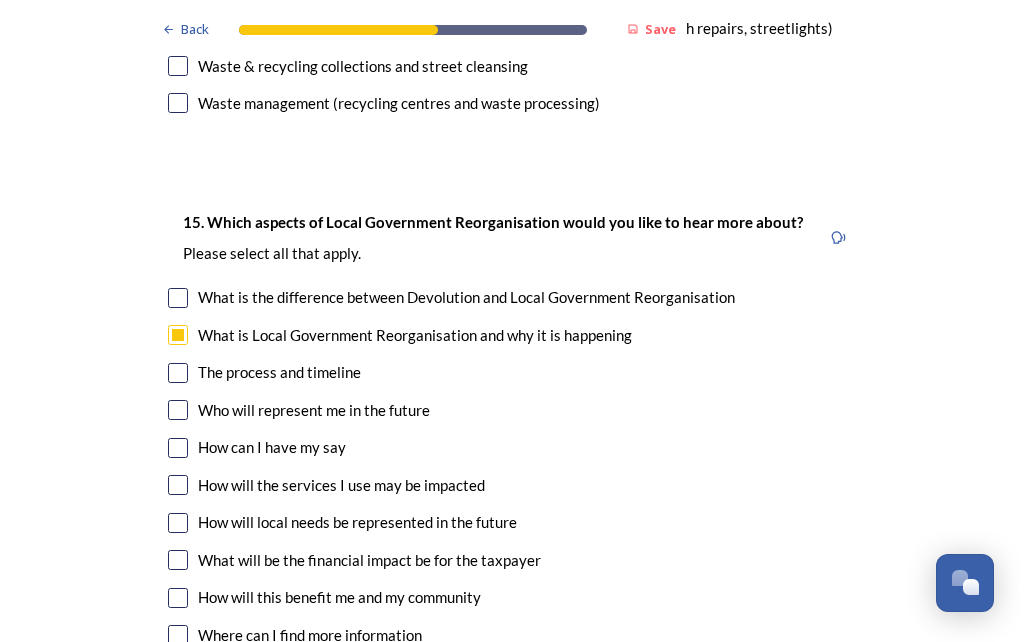 scroll, scrollTop: 5330, scrollLeft: 0, axis: vertical 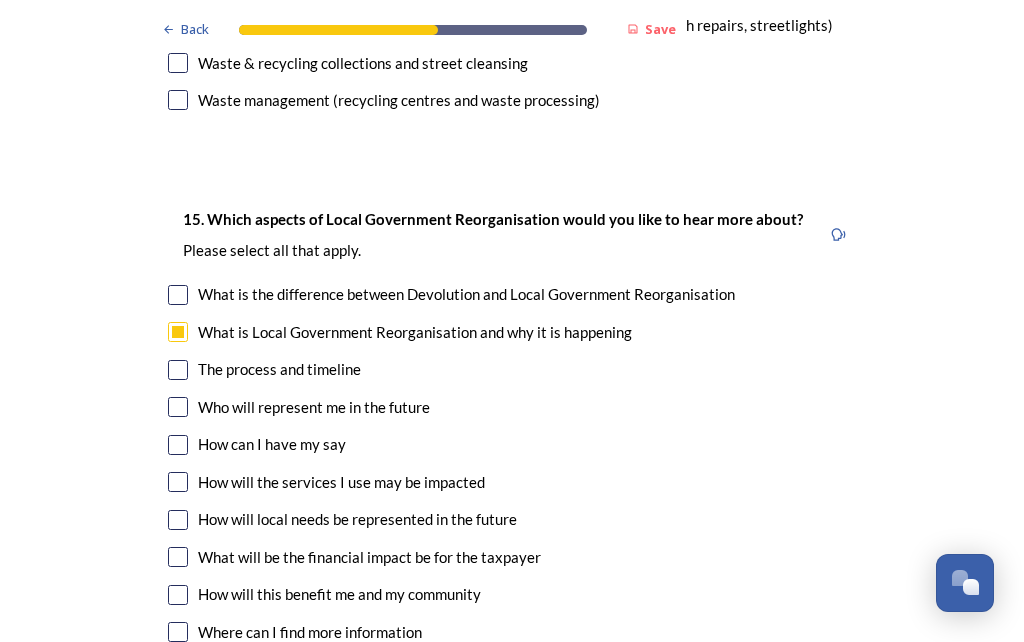 click at bounding box center (178, 370) 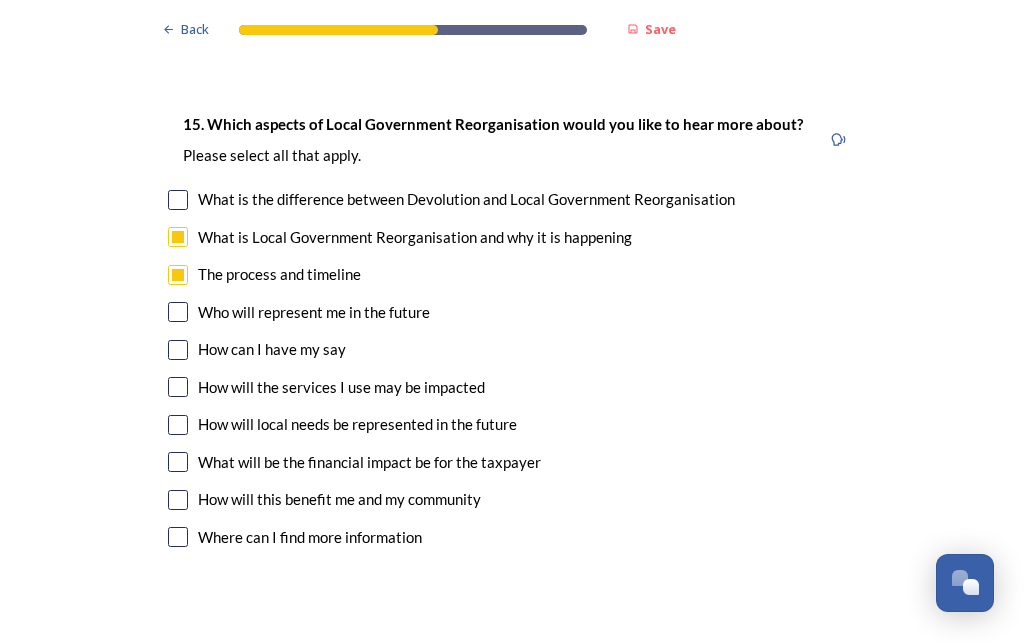 scroll, scrollTop: 5425, scrollLeft: 0, axis: vertical 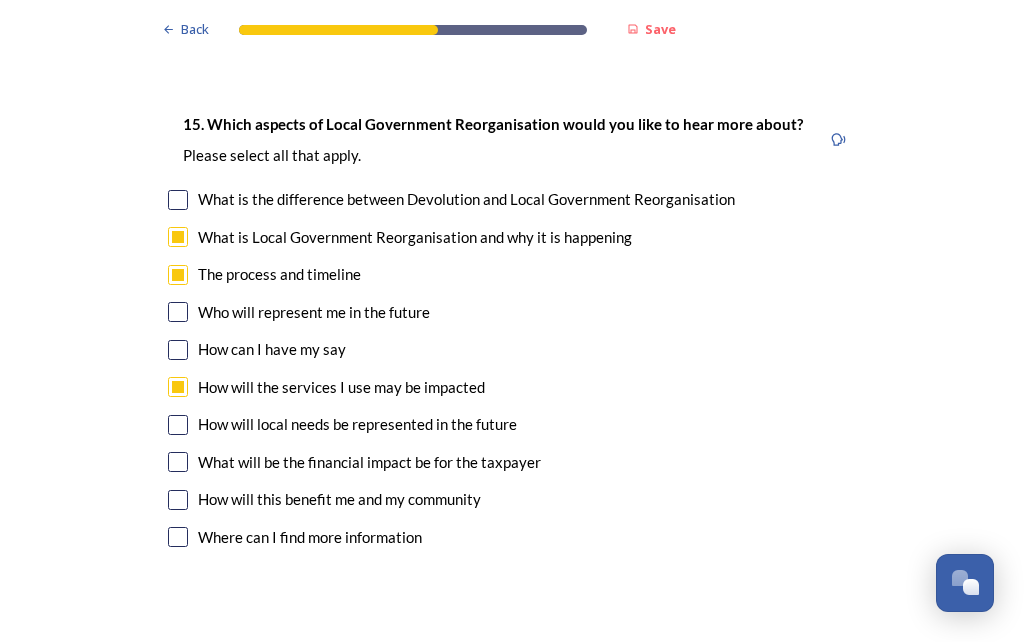 click at bounding box center [178, 425] 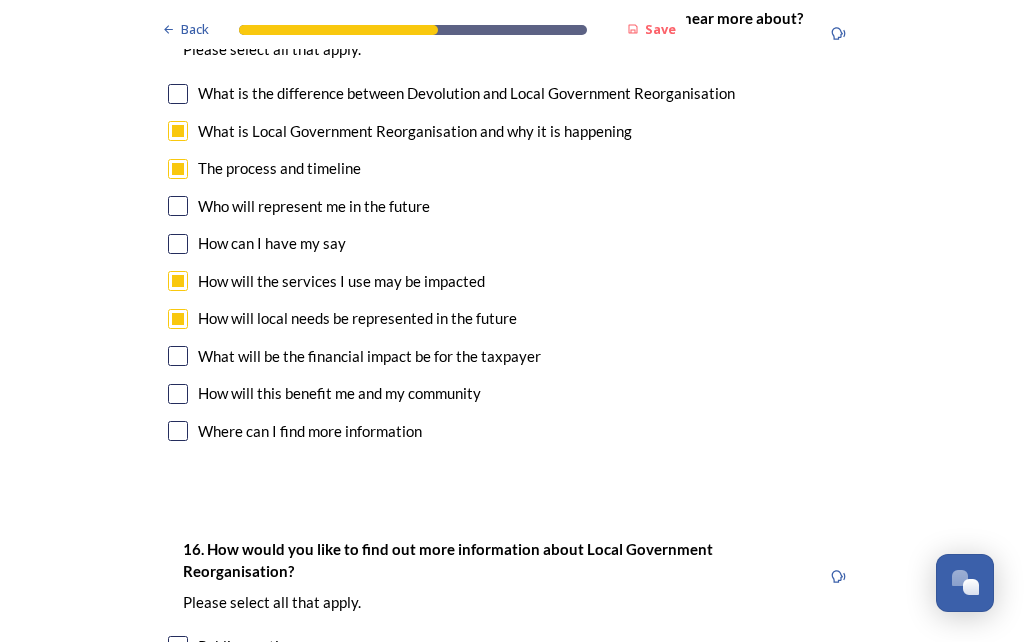 scroll, scrollTop: 5531, scrollLeft: 0, axis: vertical 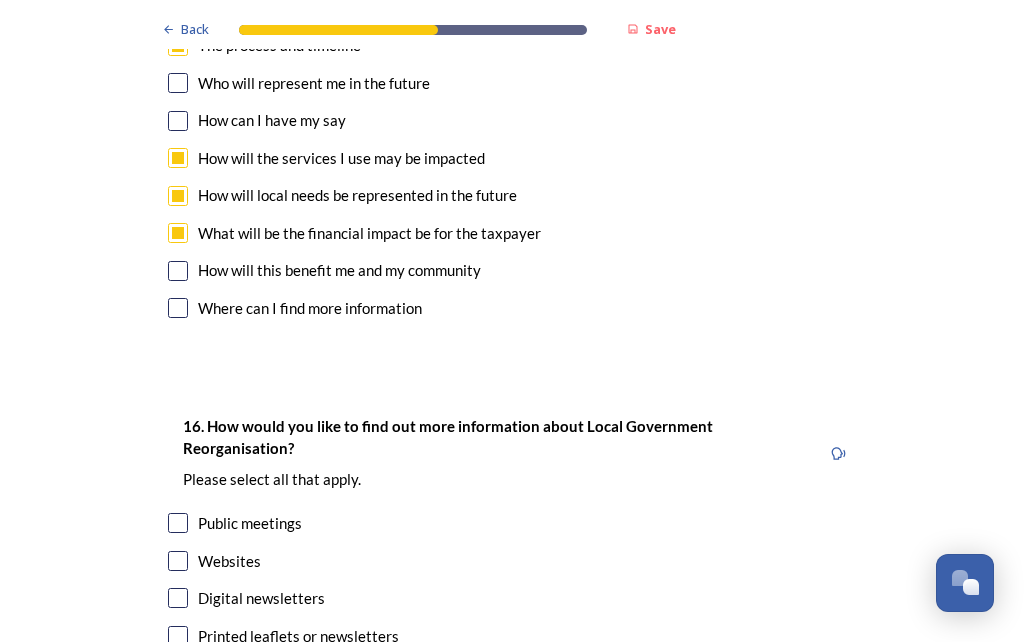 click at bounding box center (178, 271) 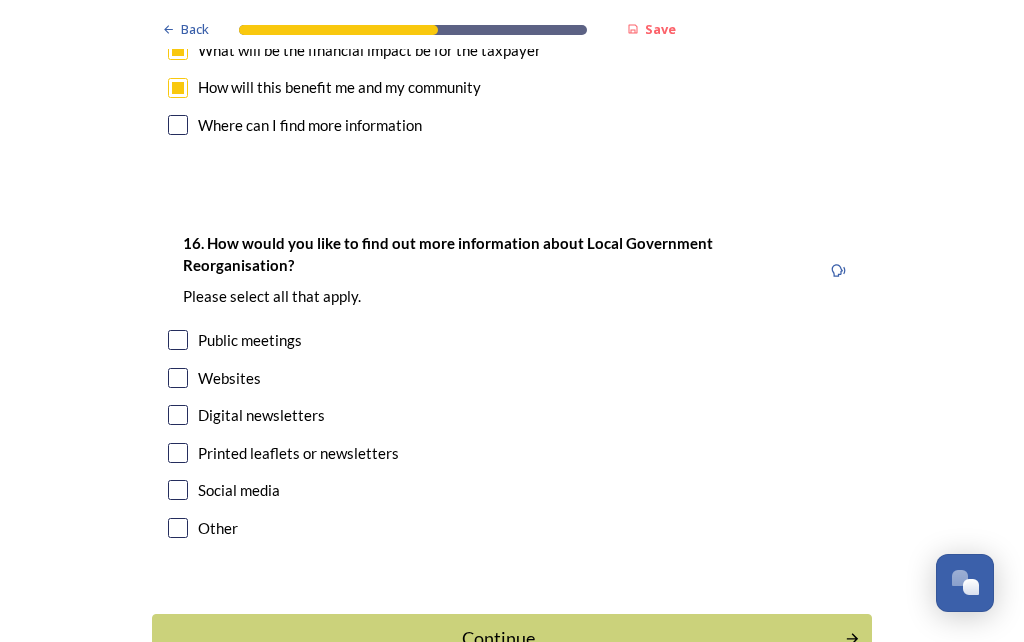 scroll, scrollTop: 5837, scrollLeft: 0, axis: vertical 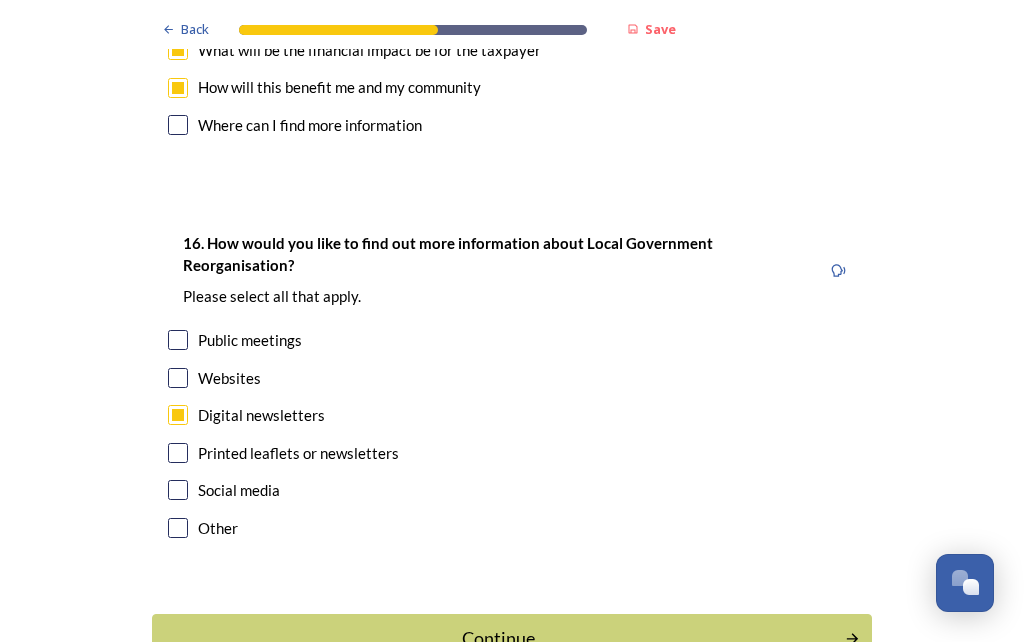 click at bounding box center [178, 378] 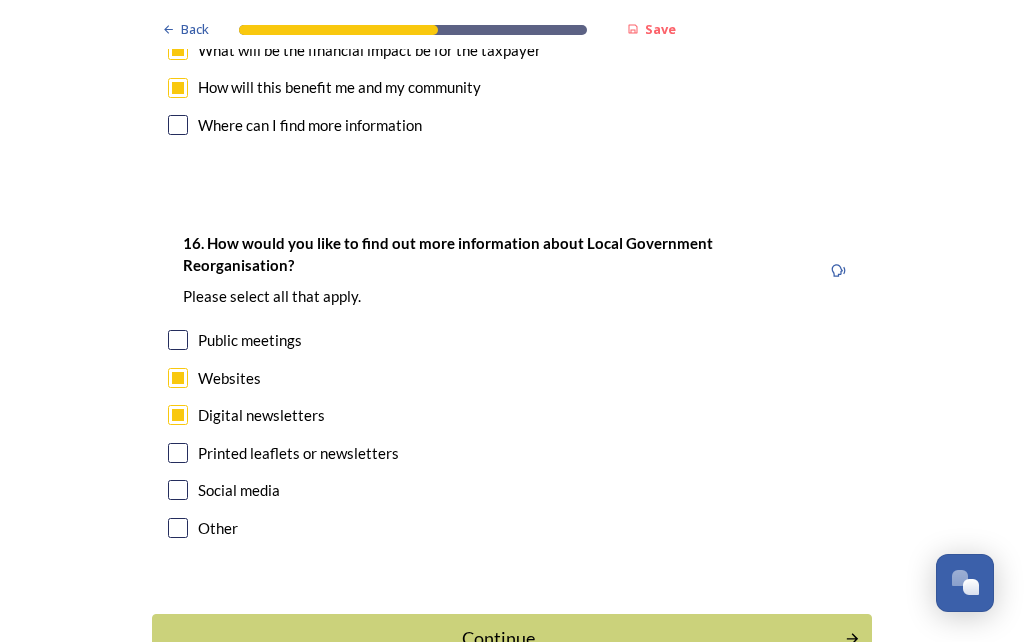 click at bounding box center (178, 453) 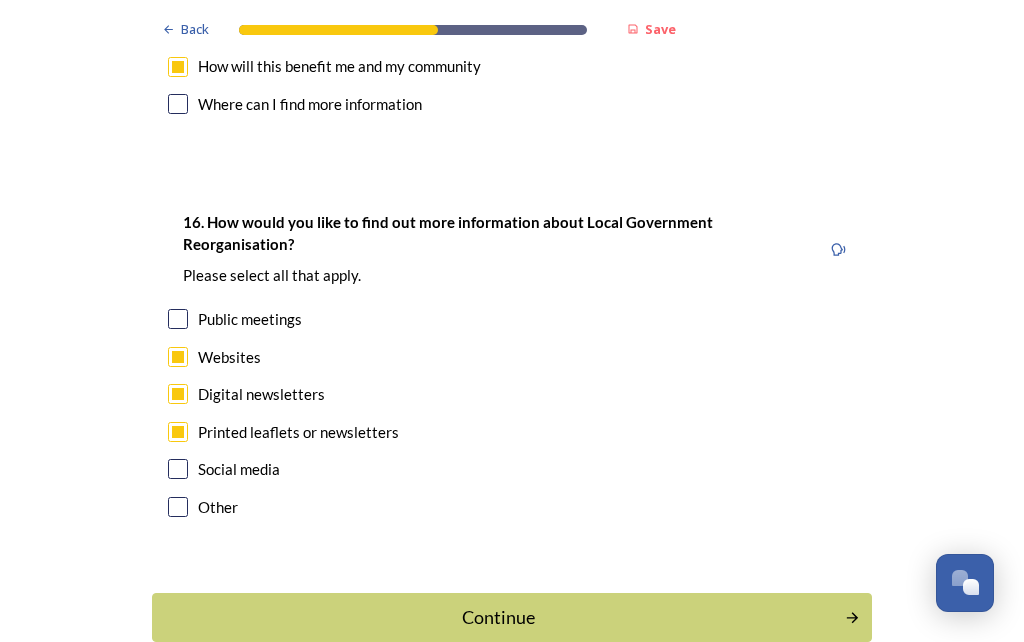 scroll, scrollTop: 5857, scrollLeft: 0, axis: vertical 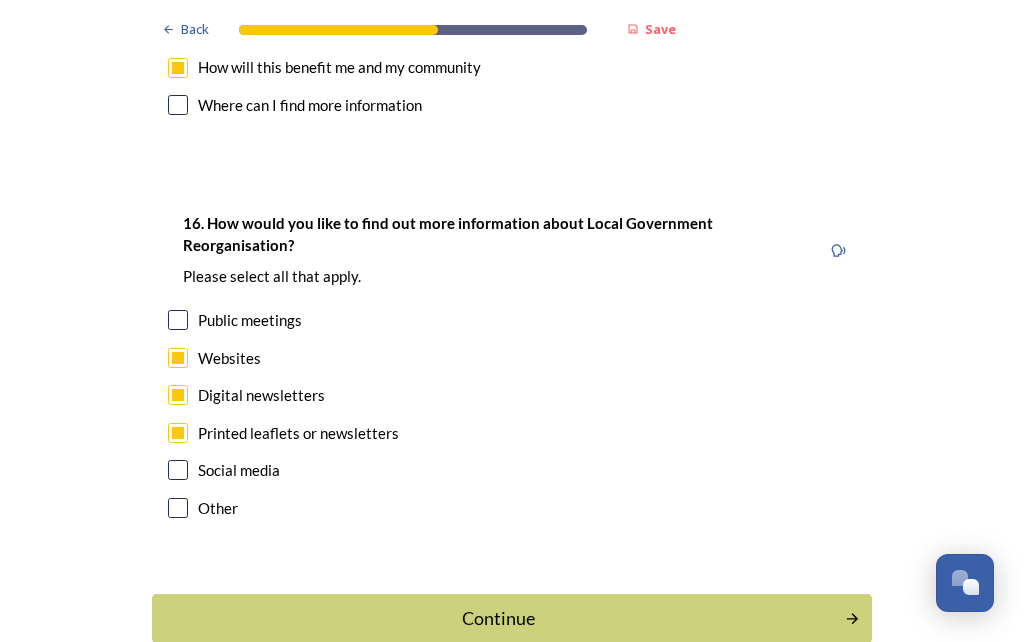 click on "Continue" at bounding box center (498, 618) 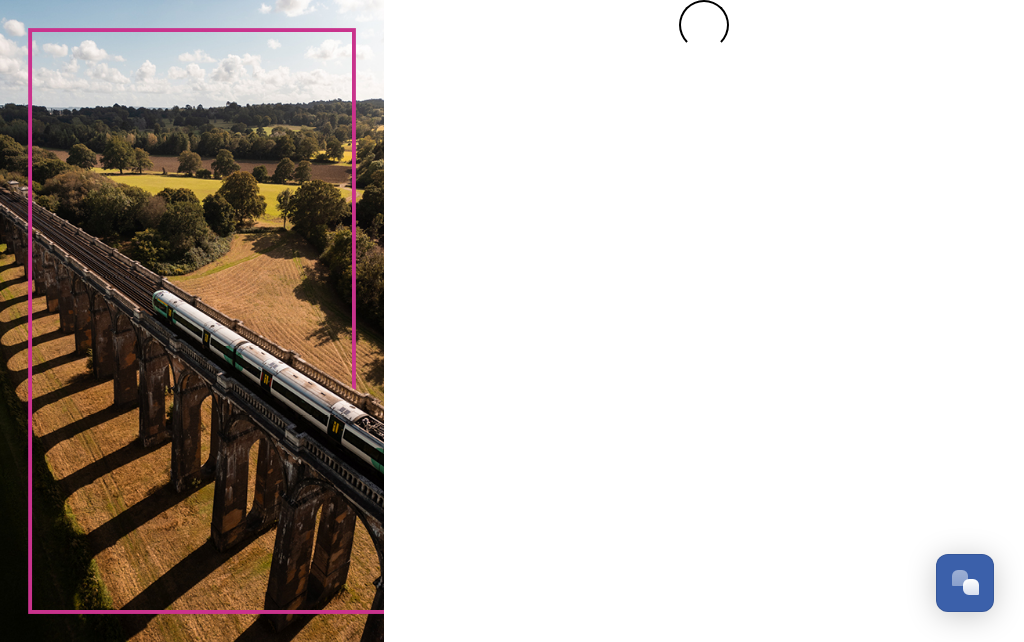 scroll, scrollTop: 0, scrollLeft: 0, axis: both 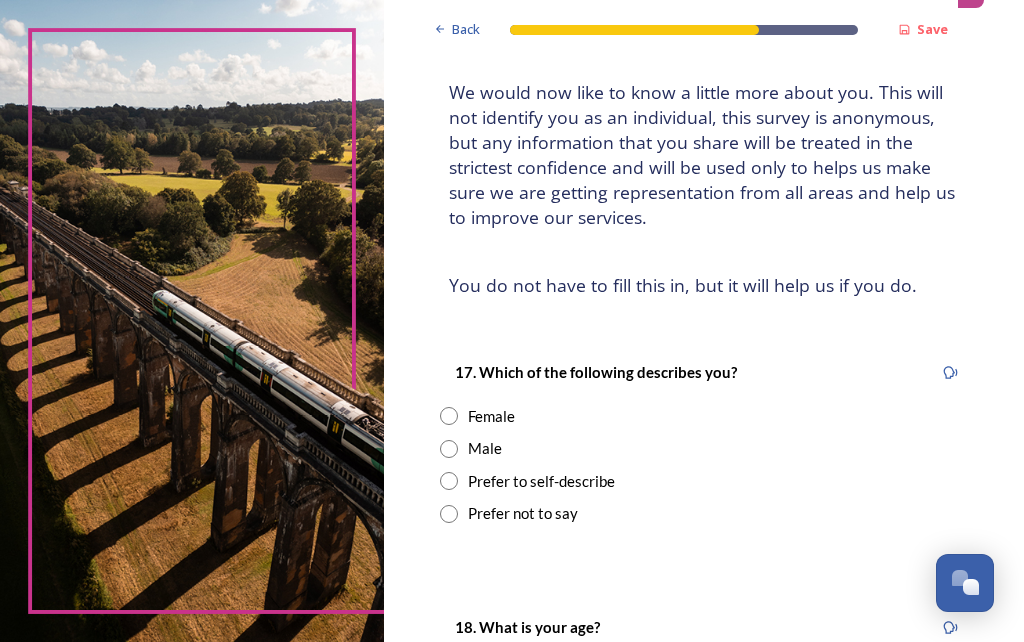 click on "Female" at bounding box center (491, 416) 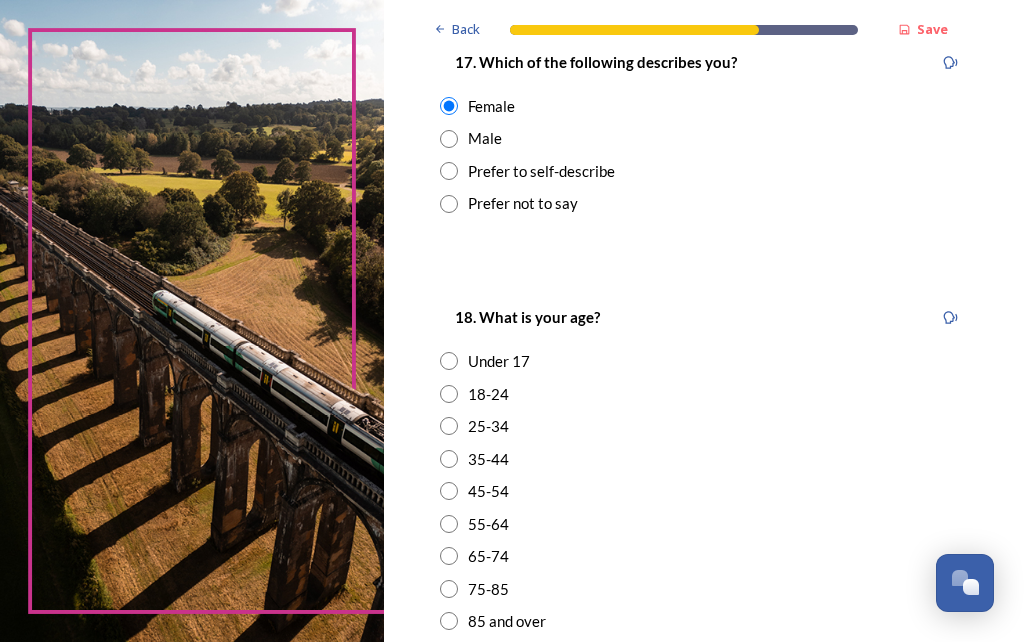 scroll, scrollTop: 428, scrollLeft: 0, axis: vertical 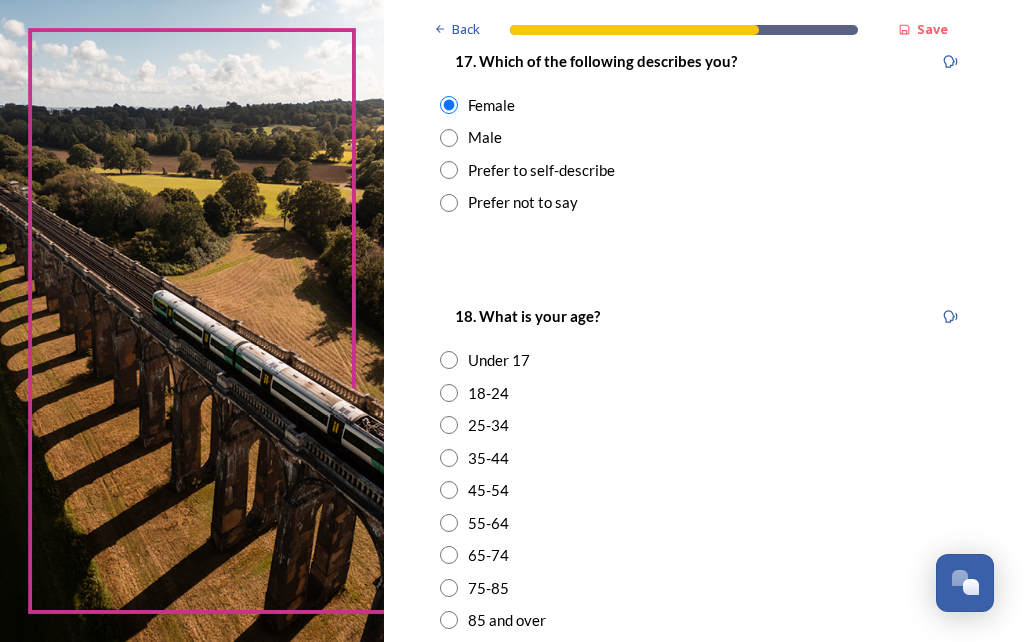 click on "35-44" at bounding box center [488, 458] 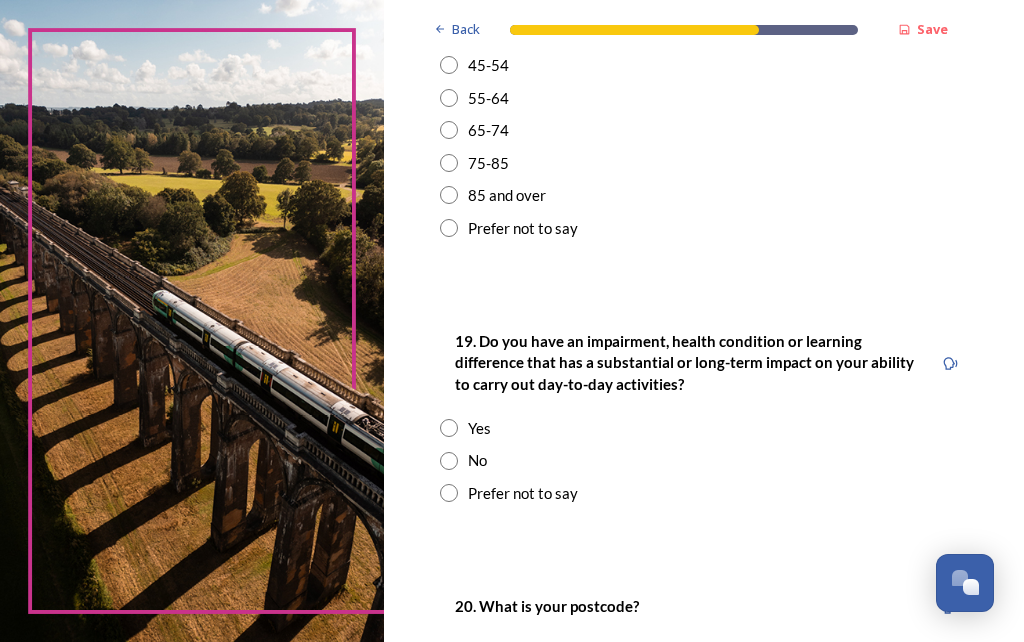 scroll, scrollTop: 853, scrollLeft: 0, axis: vertical 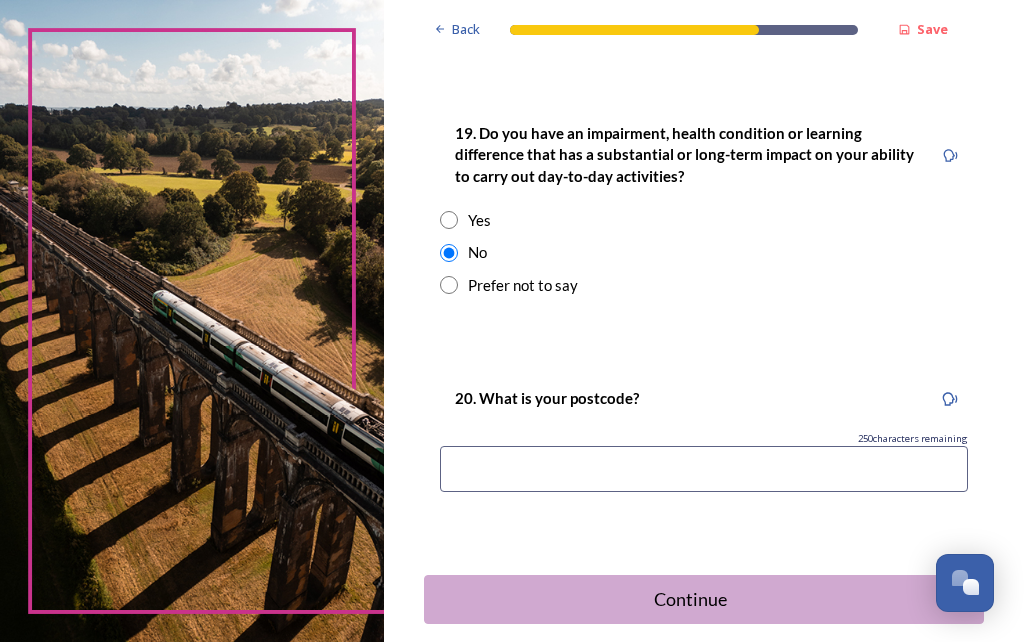 click at bounding box center [704, 469] 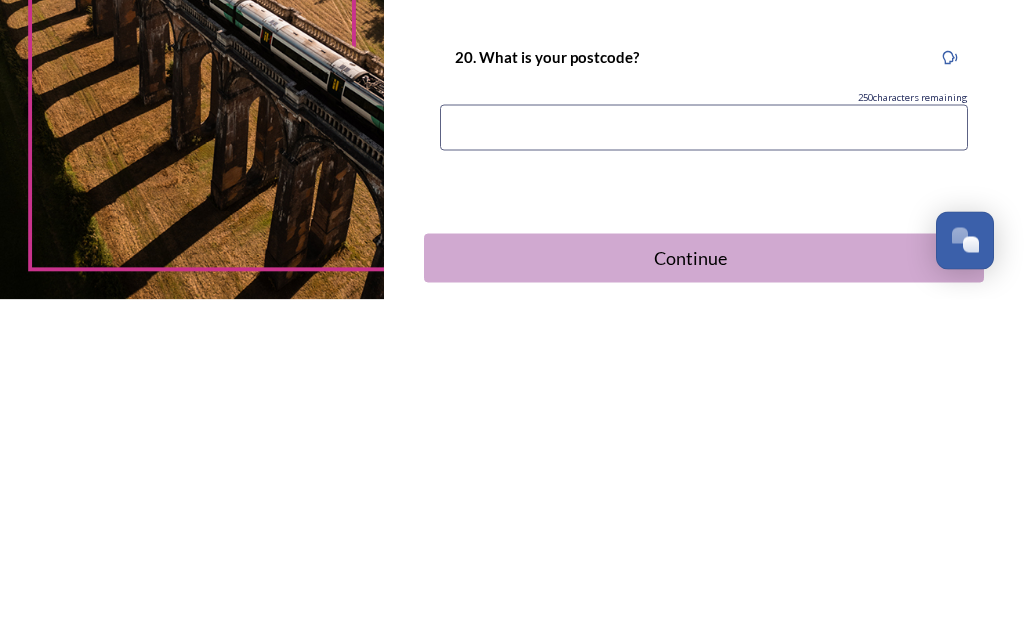 type on "[POSTAL_CODE]" 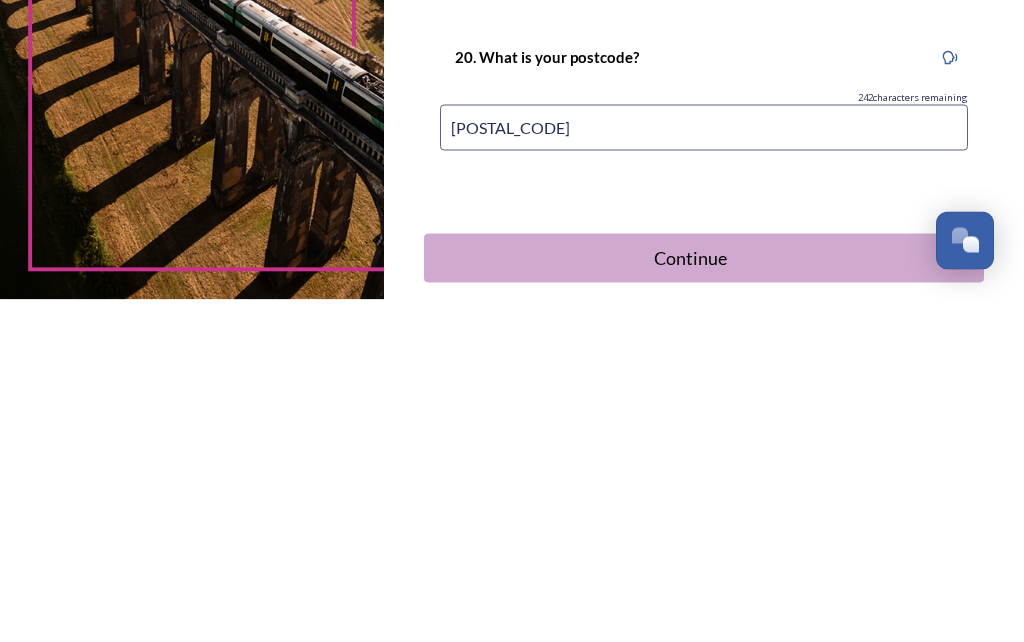 scroll, scrollTop: 87, scrollLeft: 0, axis: vertical 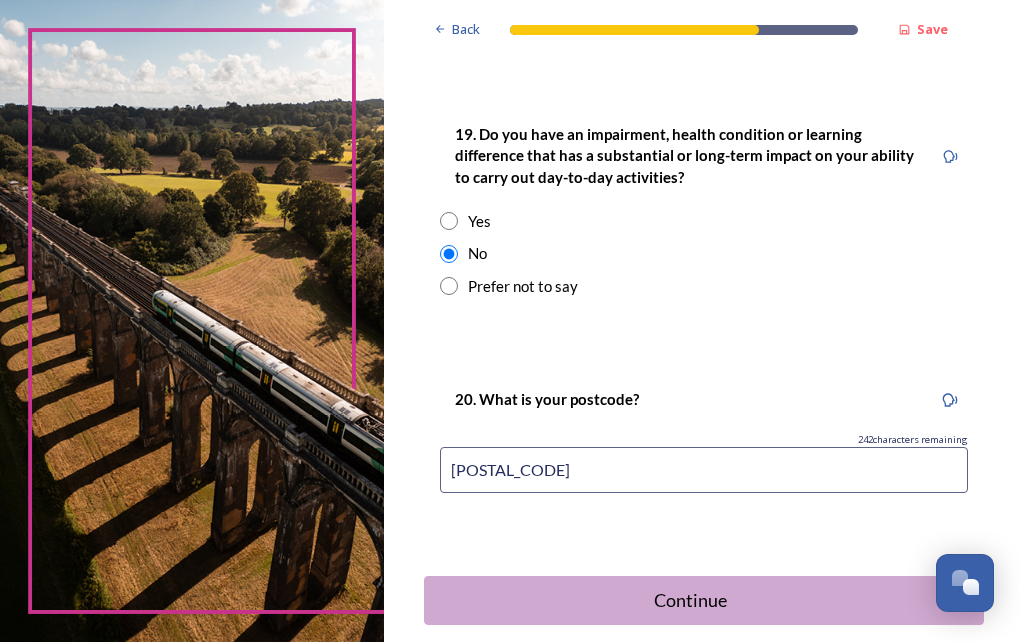 click on "Continue" at bounding box center [690, 600] 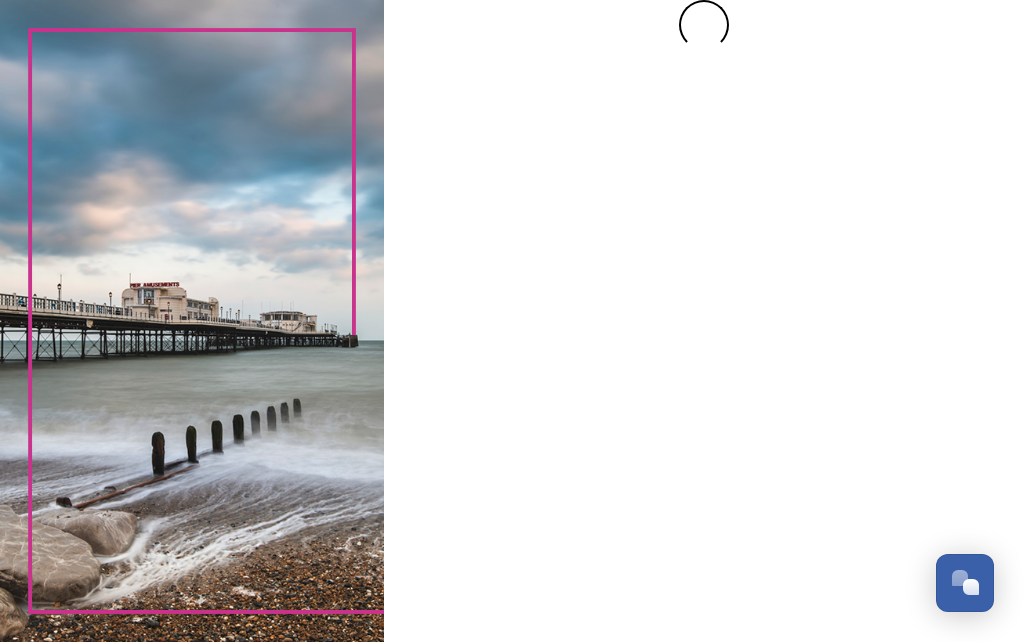 scroll, scrollTop: 0, scrollLeft: 0, axis: both 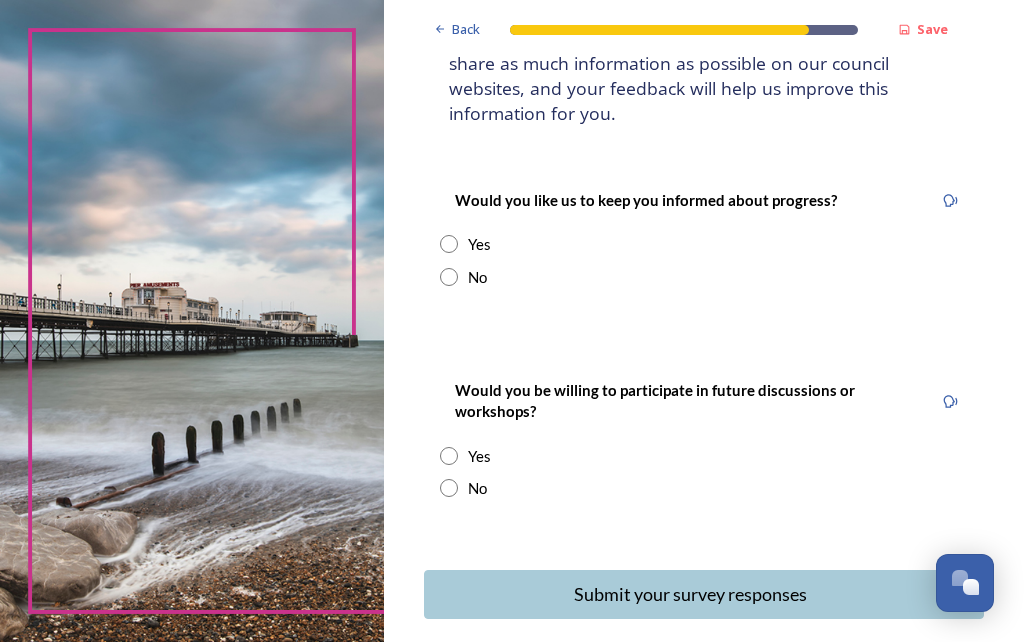 click on "Yes" at bounding box center [704, 244] 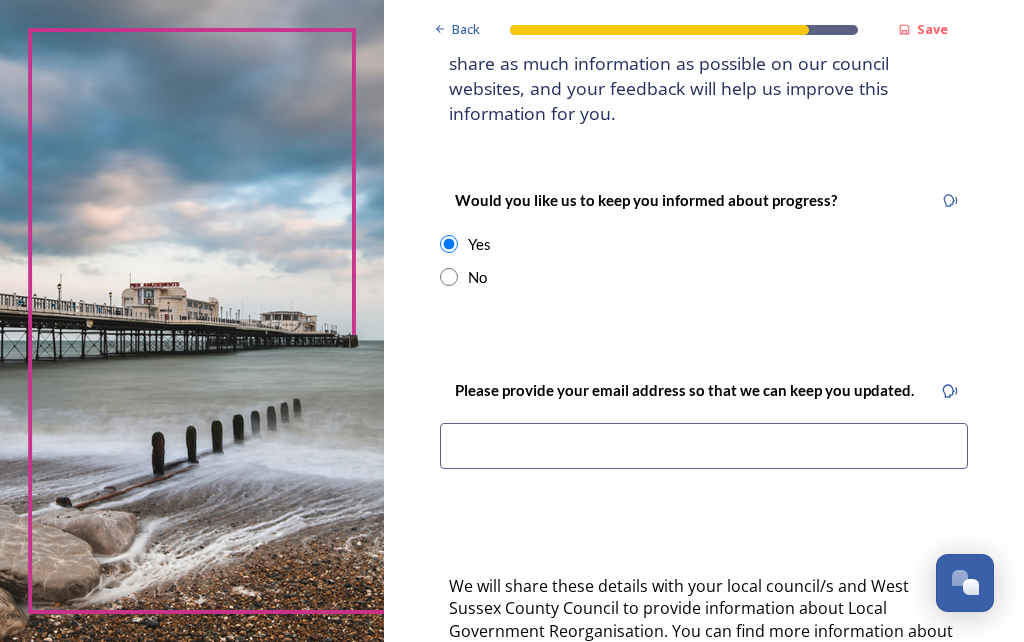 click on "No" at bounding box center [477, 277] 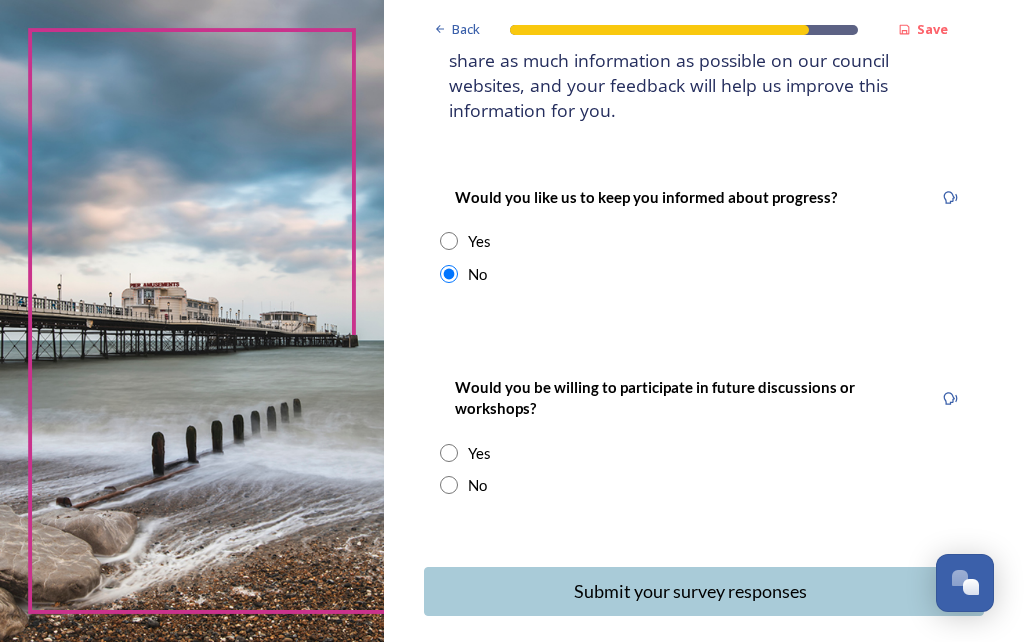 scroll, scrollTop: 223, scrollLeft: 0, axis: vertical 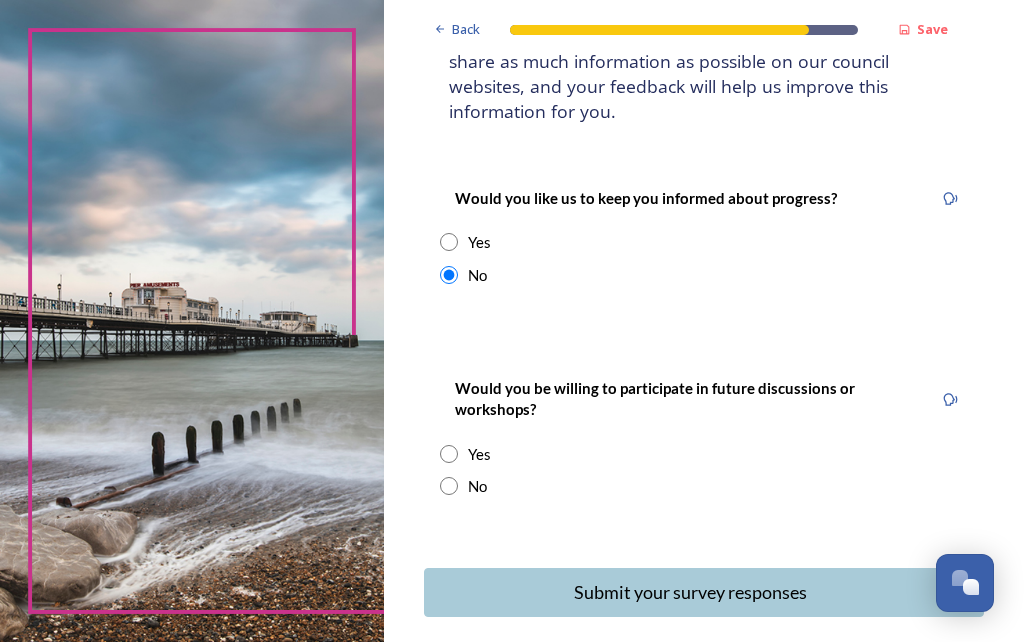 click at bounding box center [449, 486] 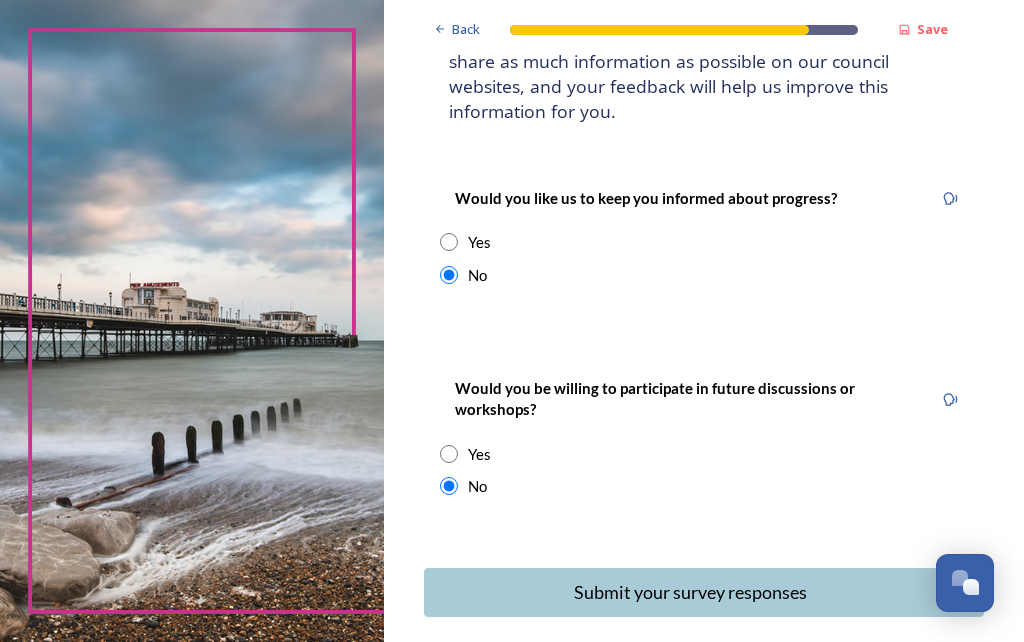 click on "Submit your survey responses" at bounding box center (690, 592) 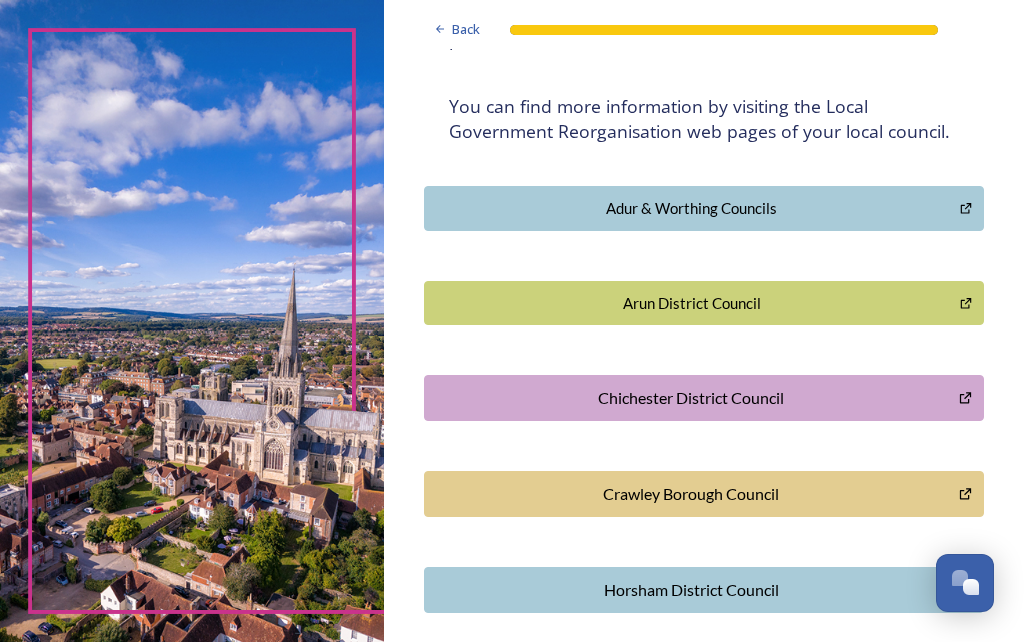 scroll, scrollTop: 392, scrollLeft: 0, axis: vertical 